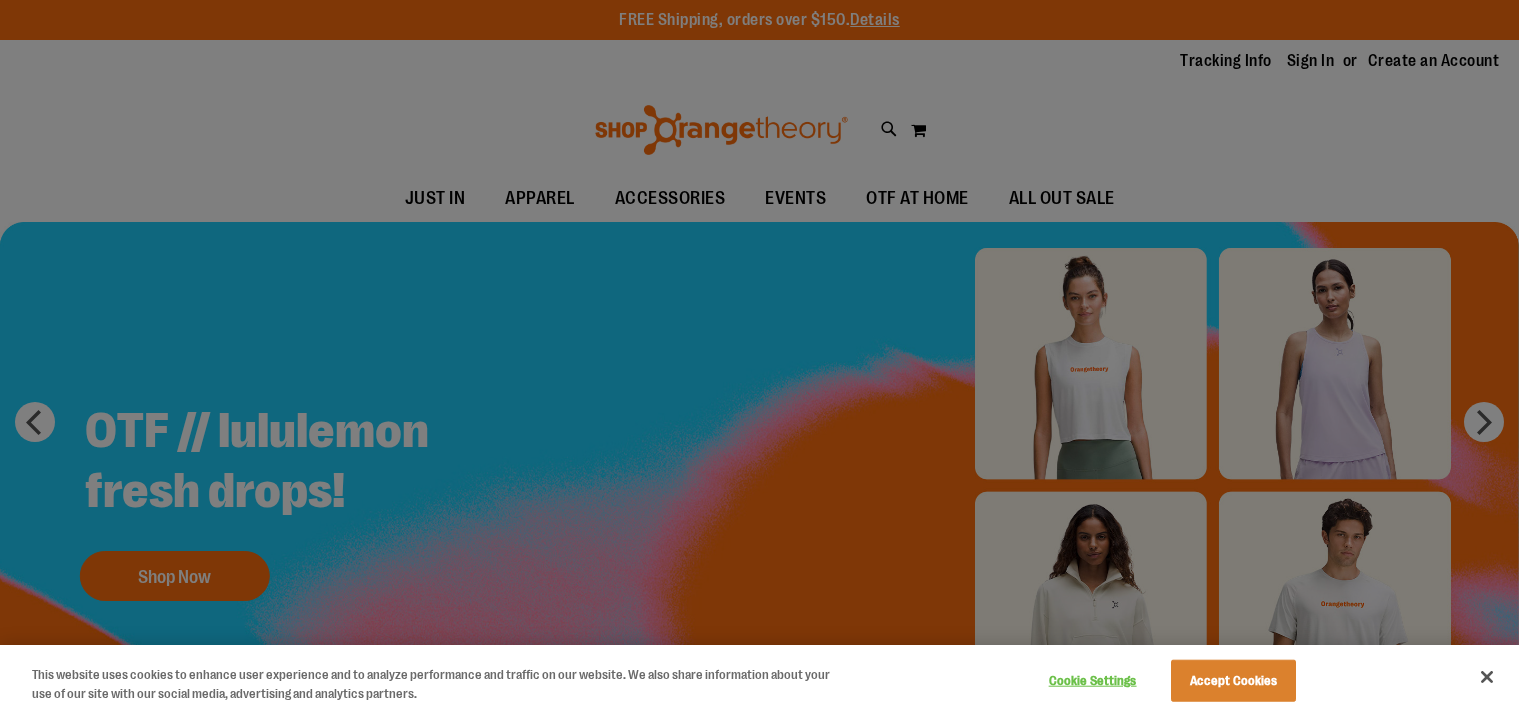 scroll, scrollTop: 0, scrollLeft: 0, axis: both 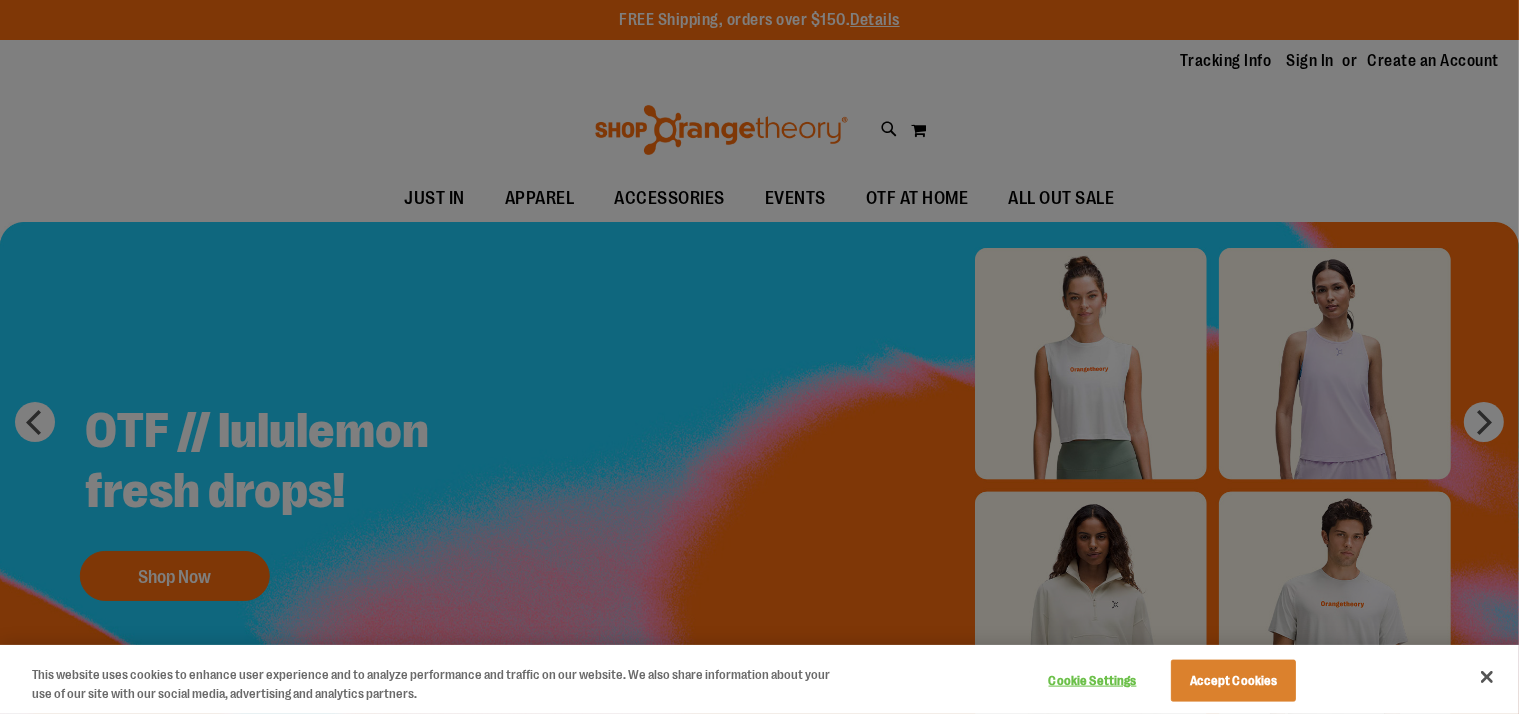 click at bounding box center [759, 357] 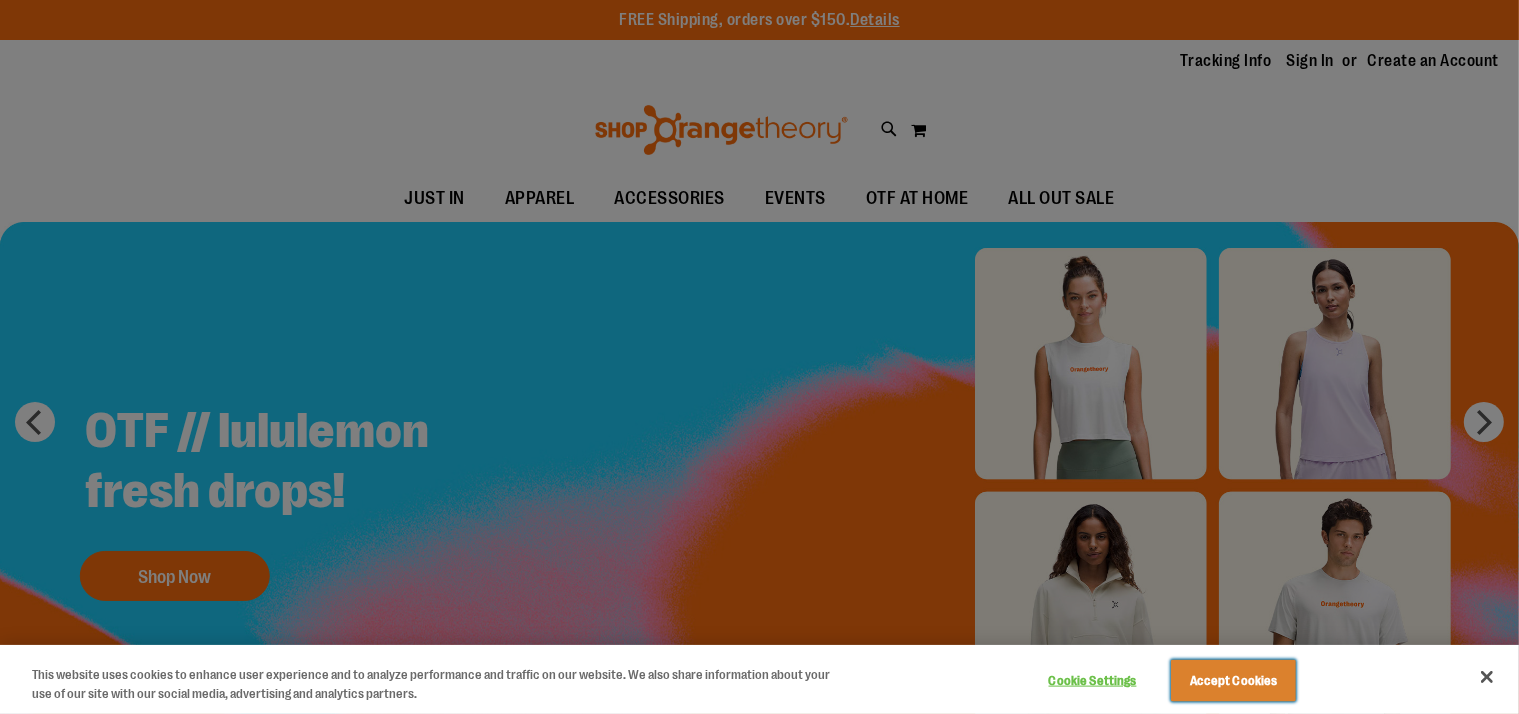 click on "Accept Cookies" at bounding box center [1233, 681] 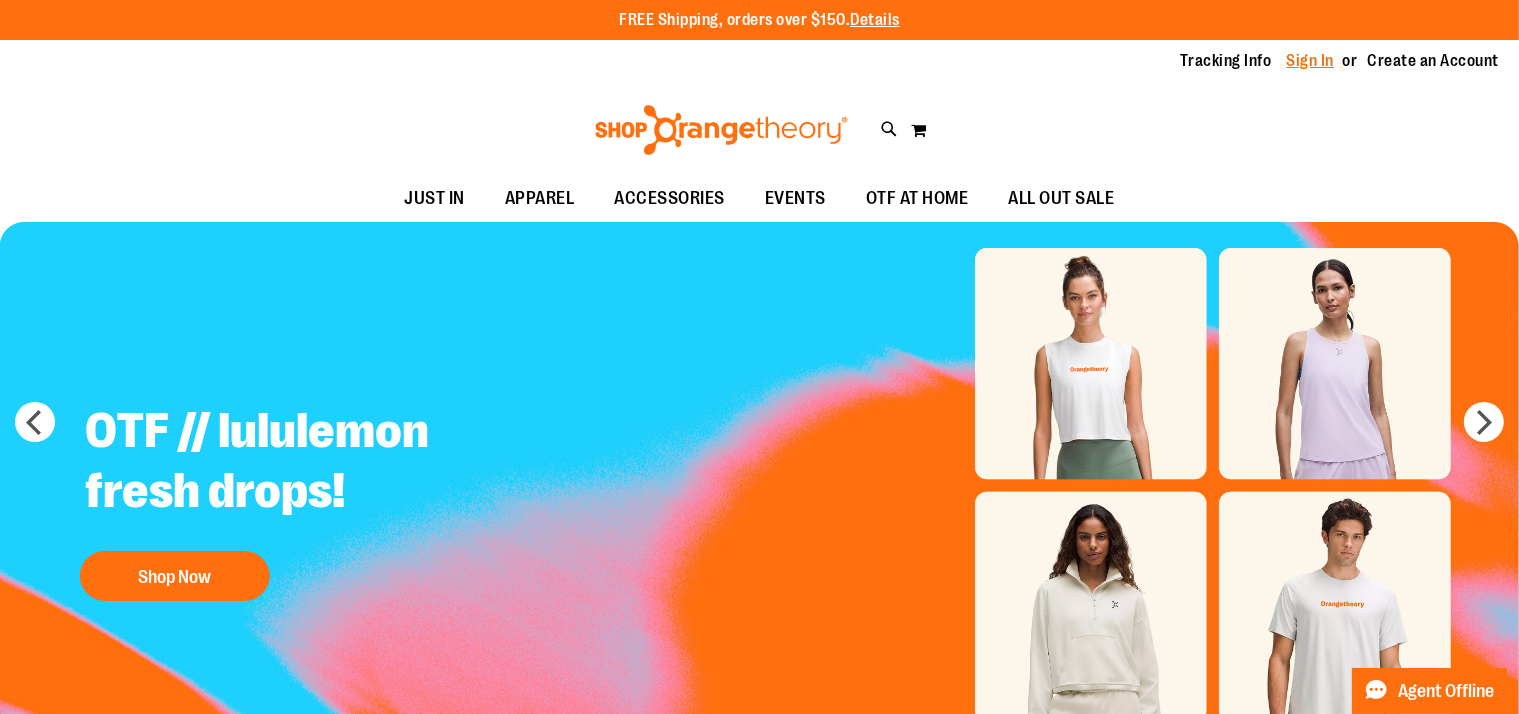 click on "Sign In" at bounding box center (1311, 61) 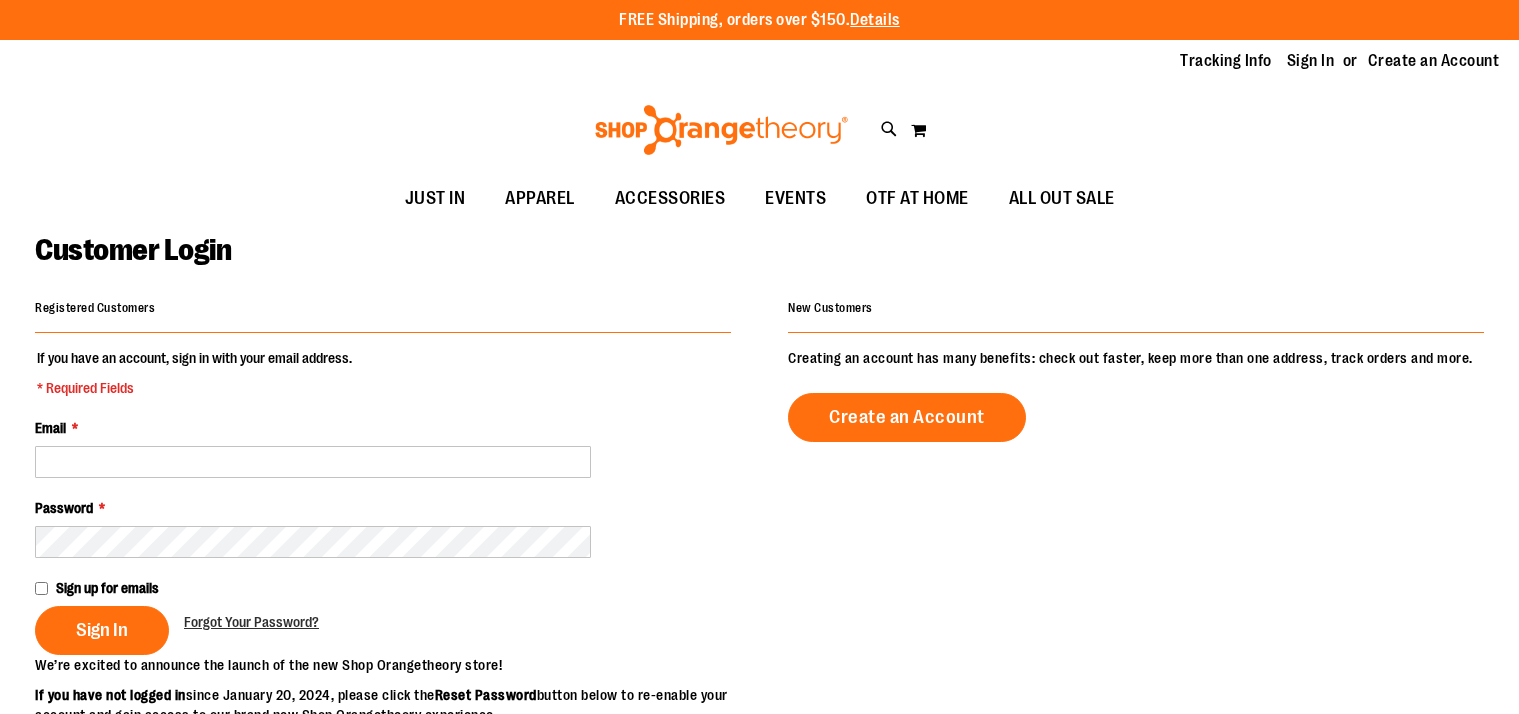 scroll, scrollTop: 0, scrollLeft: 0, axis: both 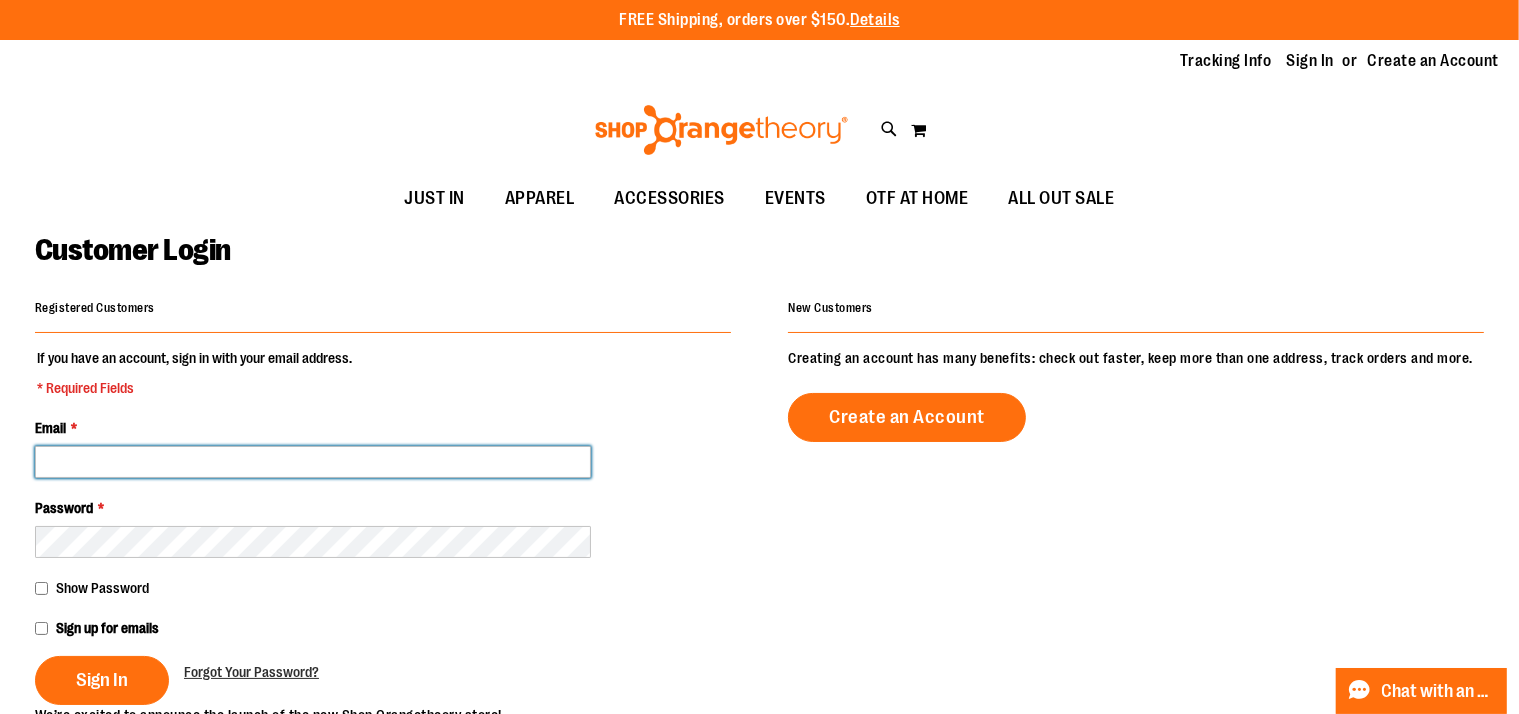 type on "**********" 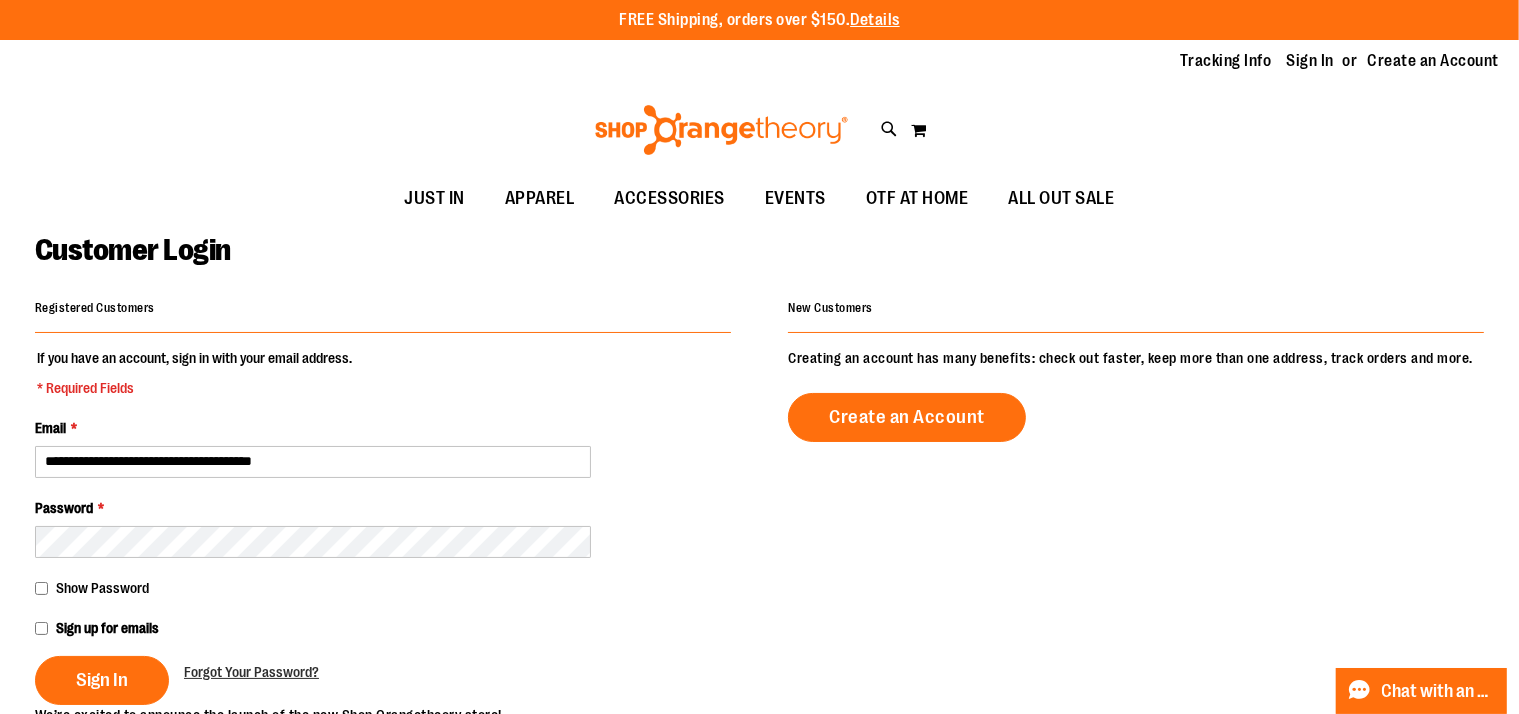 type on "**********" 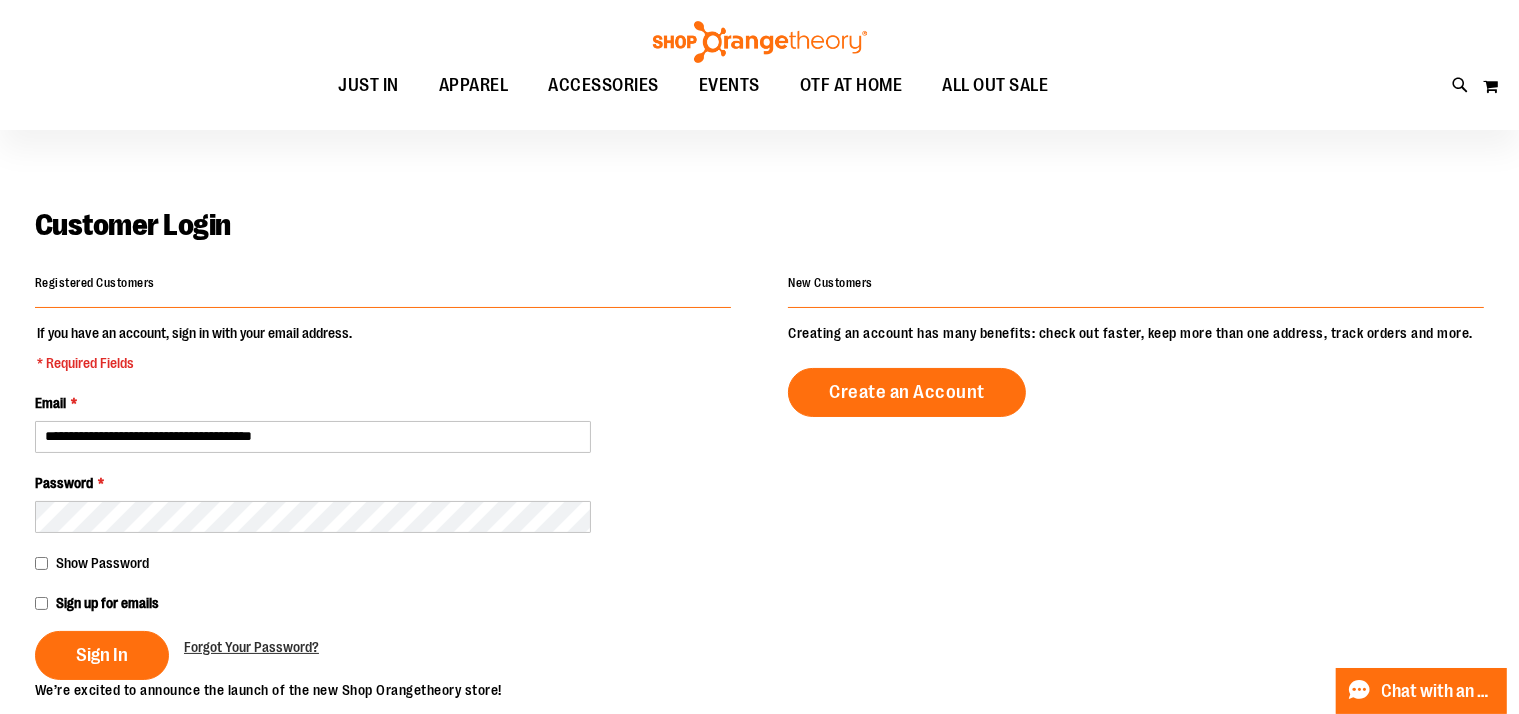 scroll, scrollTop: 32, scrollLeft: 0, axis: vertical 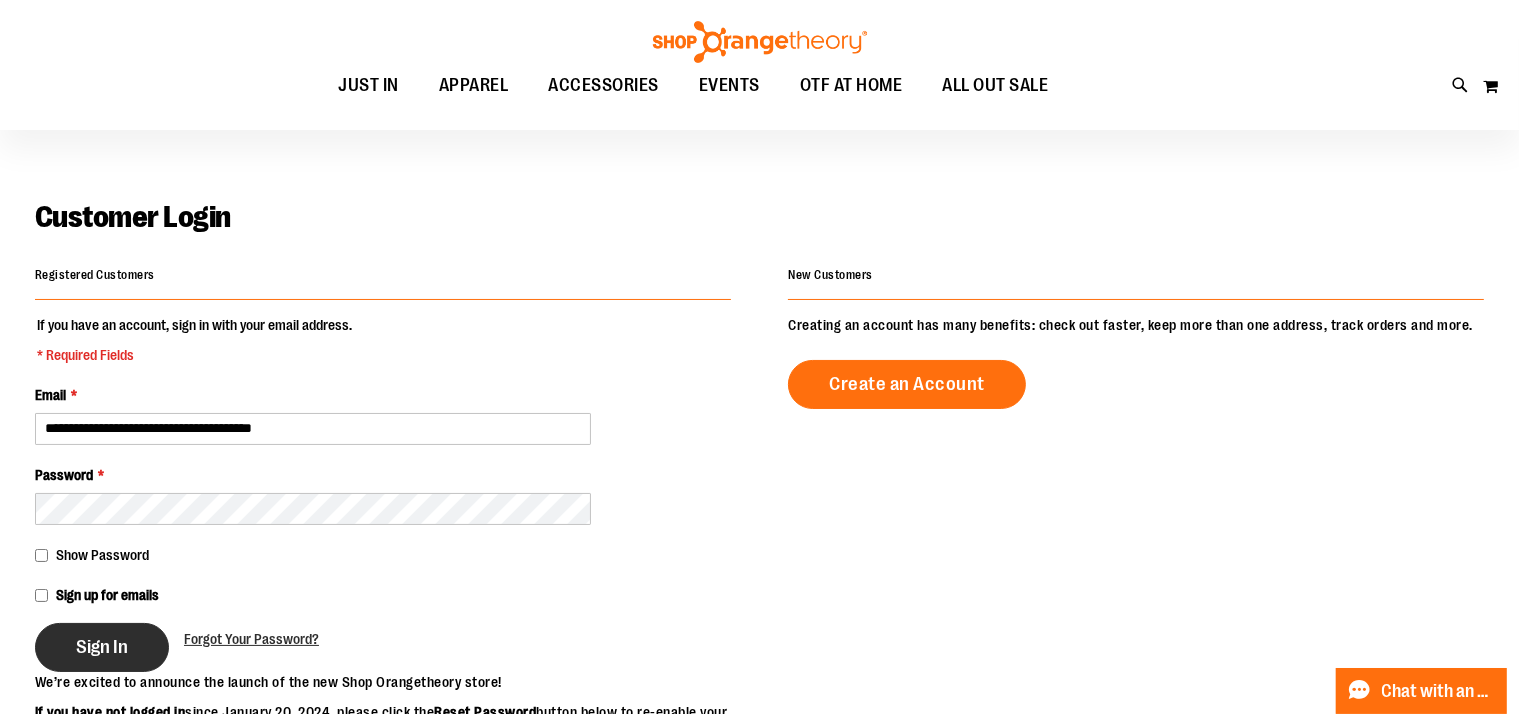 click on "Sign In" at bounding box center [102, 647] 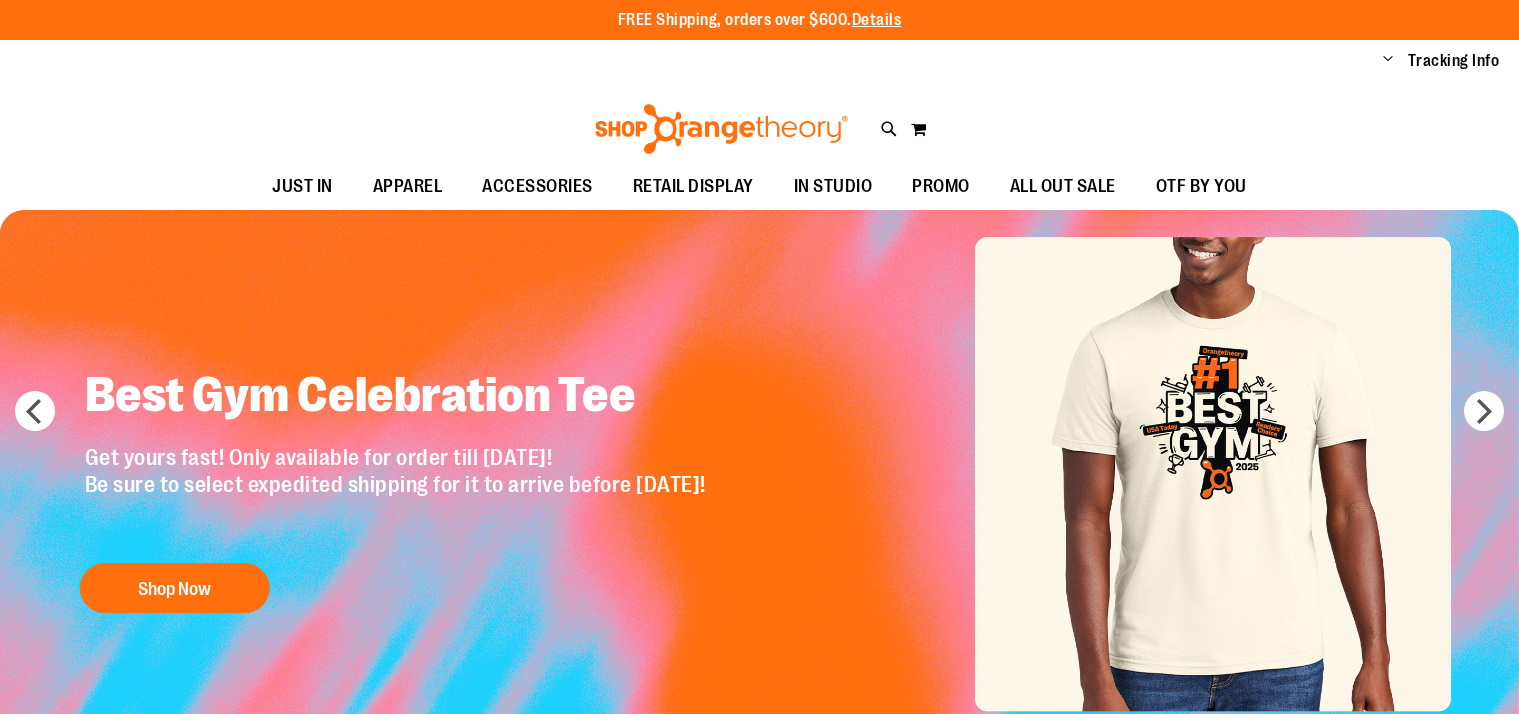 scroll, scrollTop: 0, scrollLeft: 0, axis: both 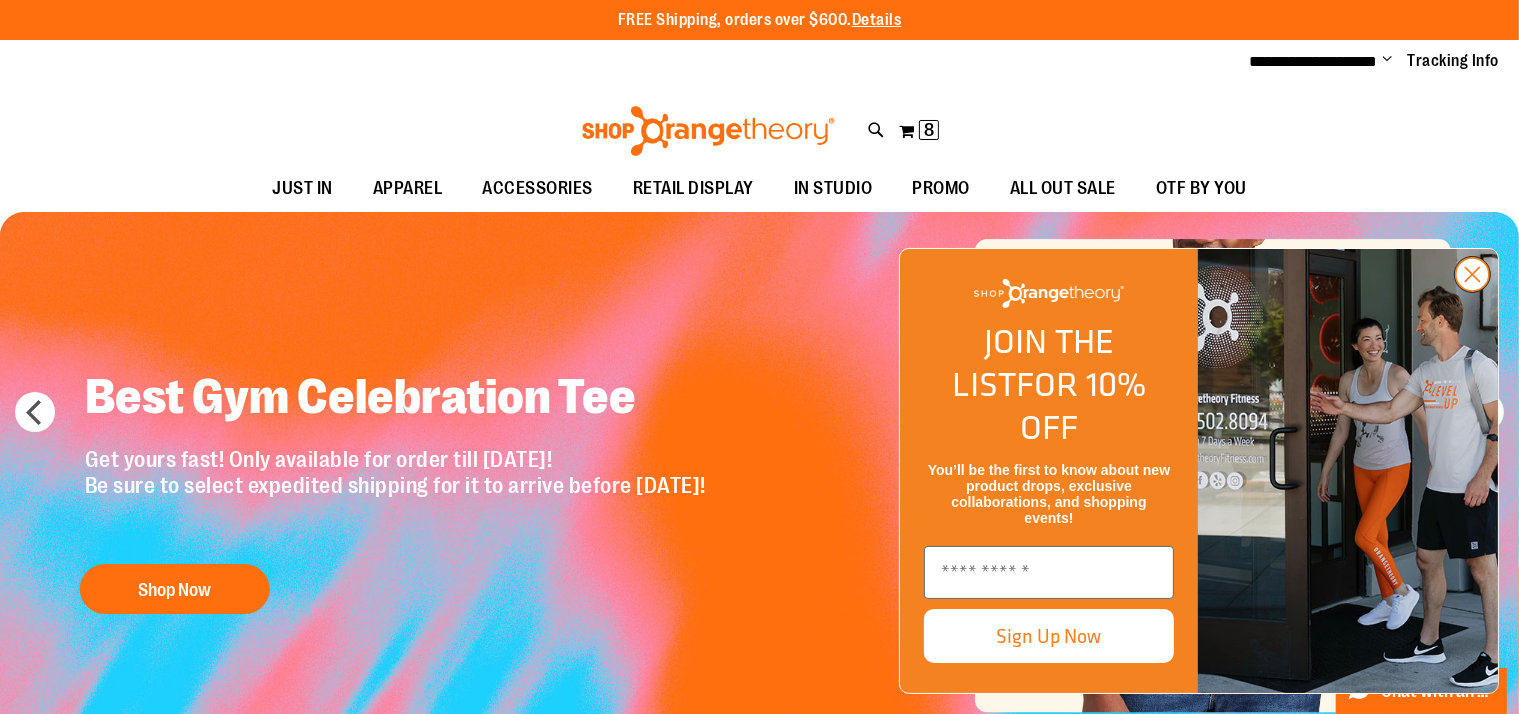 type on "**********" 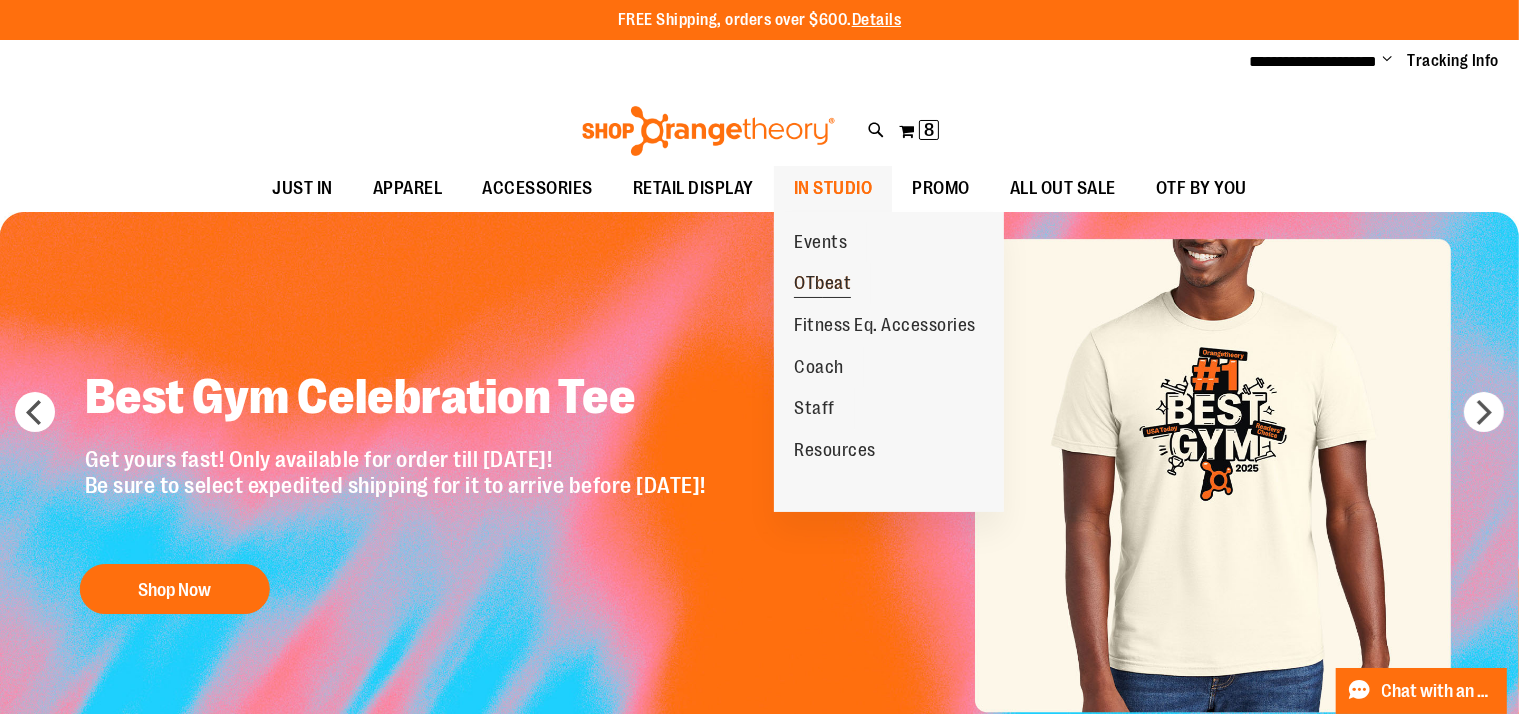 click on "OTbeat" at bounding box center [822, 285] 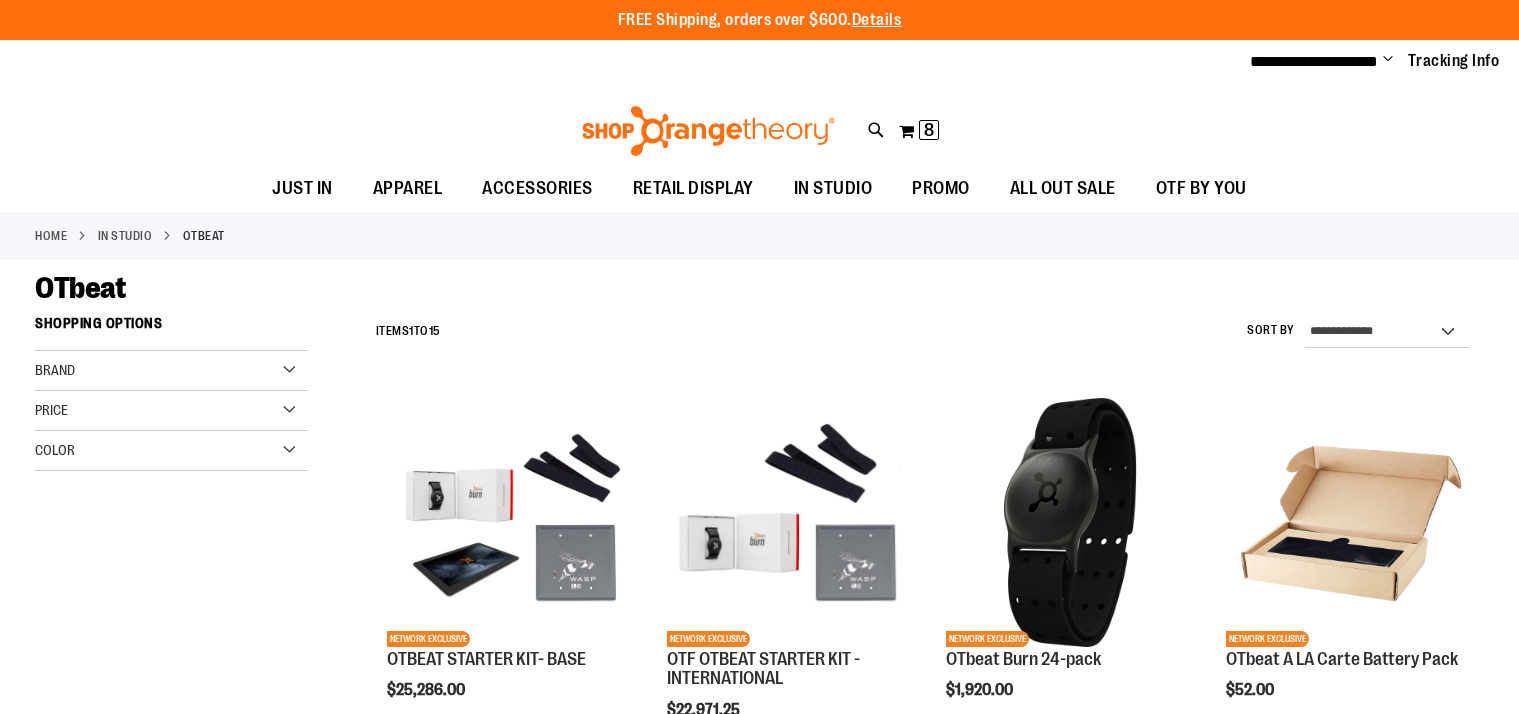 scroll, scrollTop: 0, scrollLeft: 0, axis: both 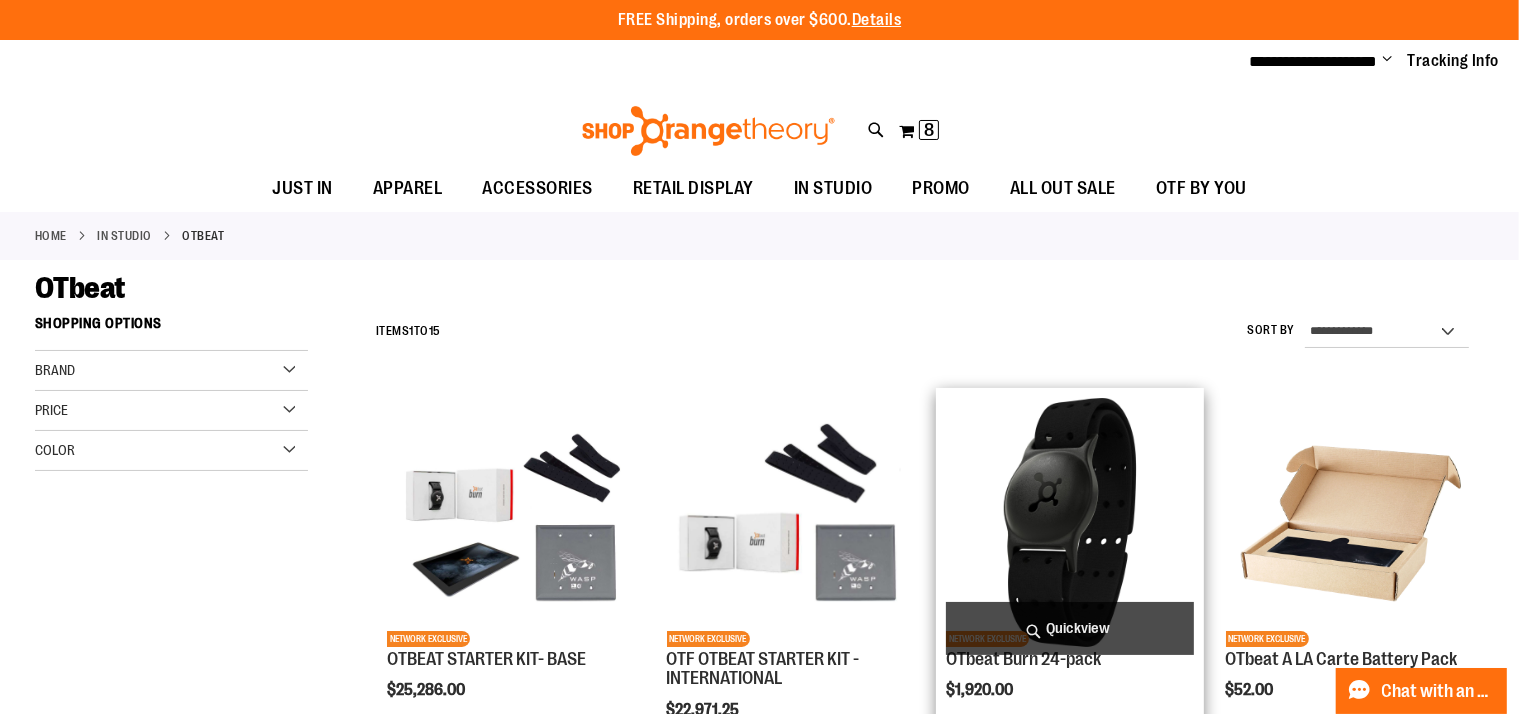 type on "**********" 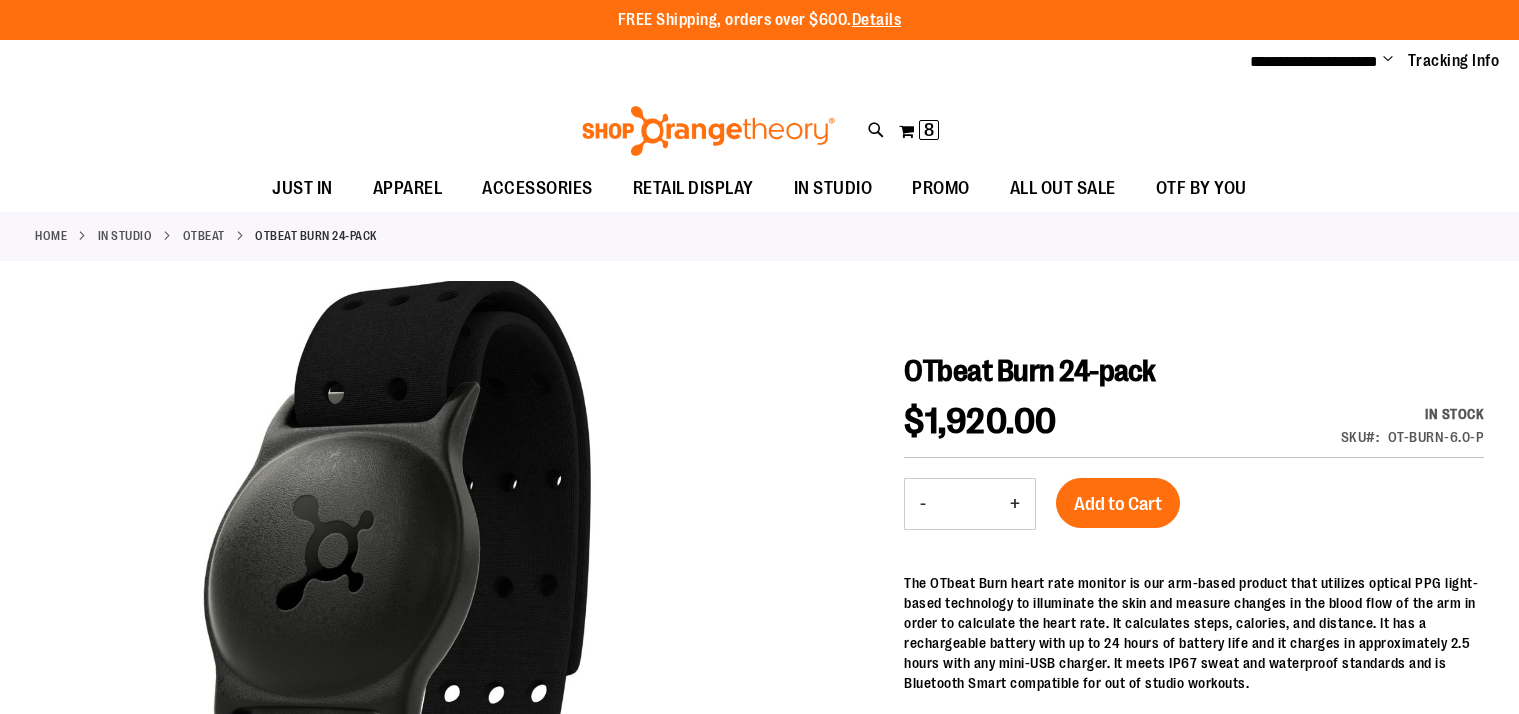 scroll, scrollTop: 0, scrollLeft: 0, axis: both 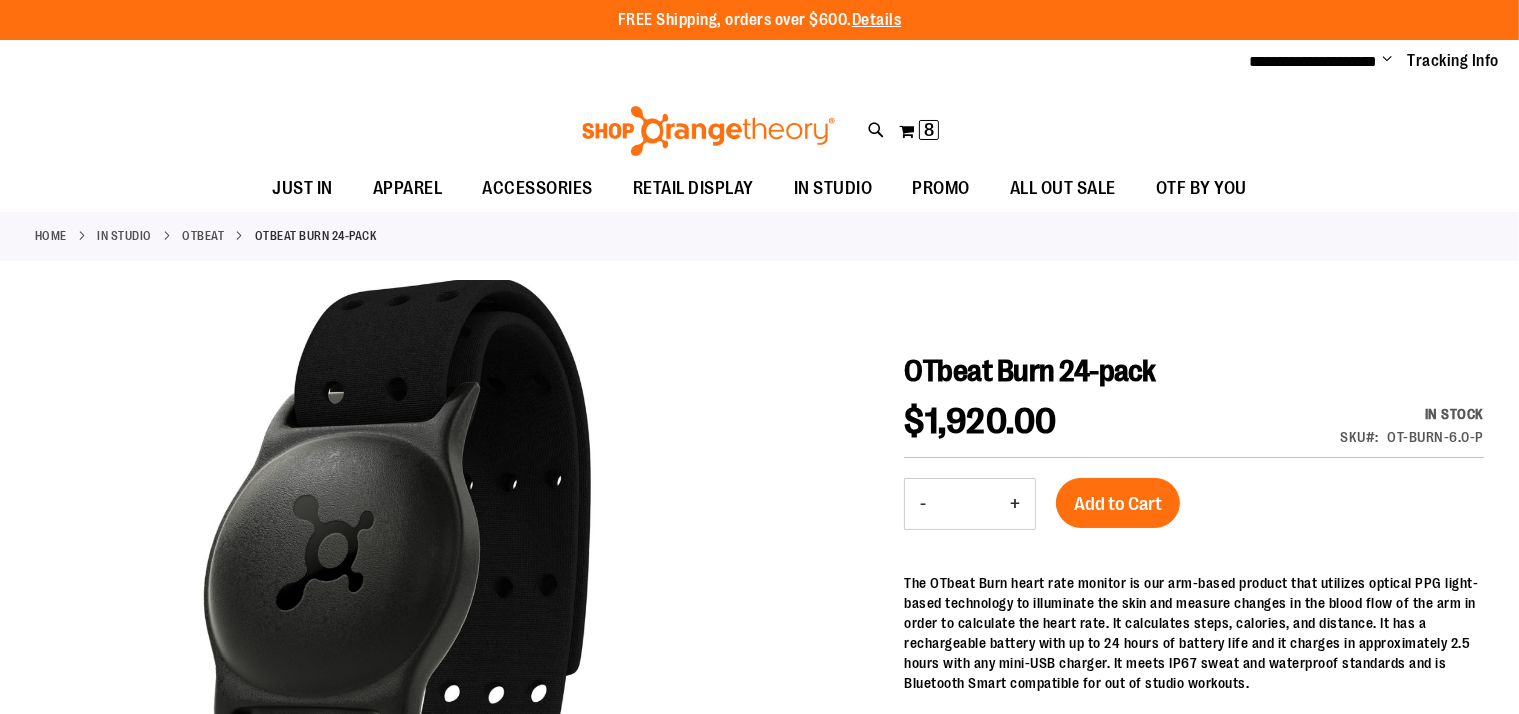 type on "**********" 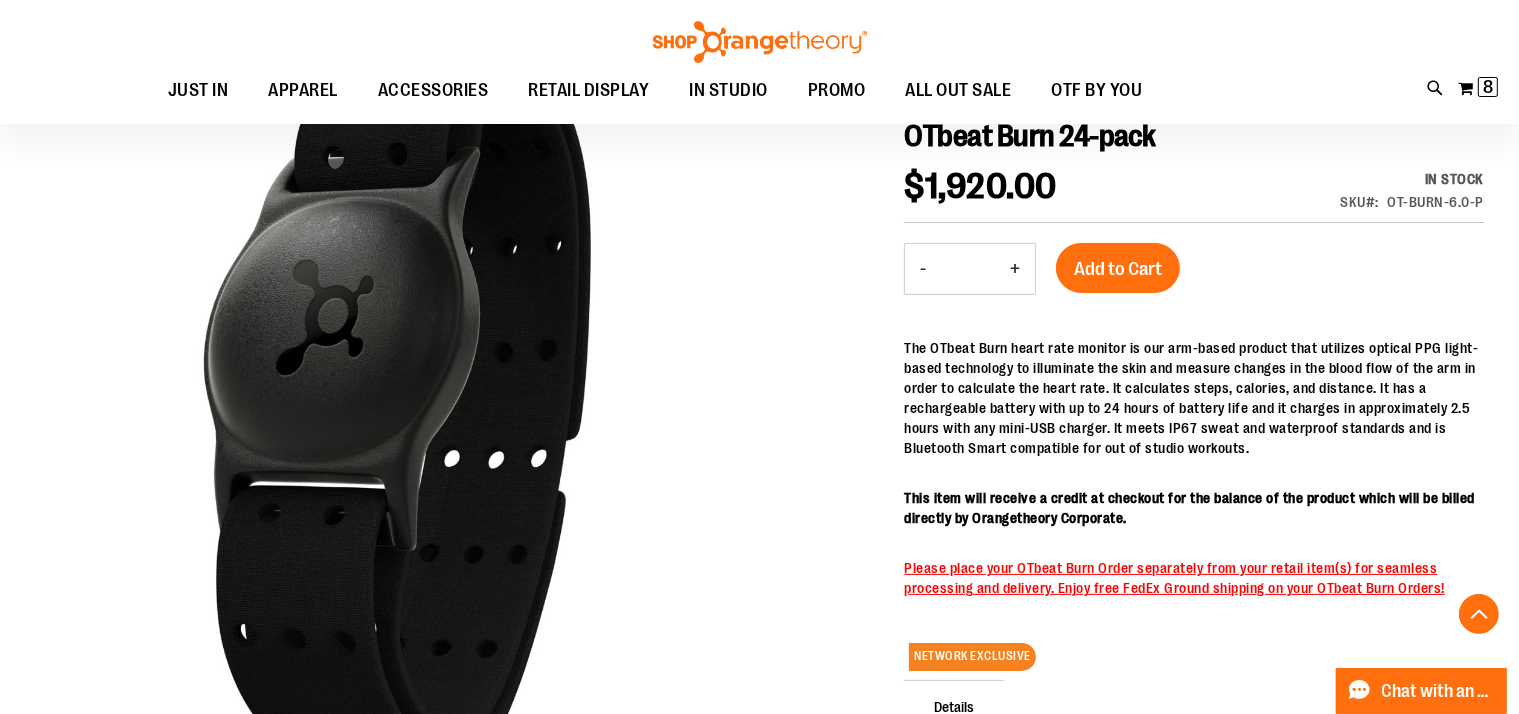 scroll, scrollTop: 223, scrollLeft: 0, axis: vertical 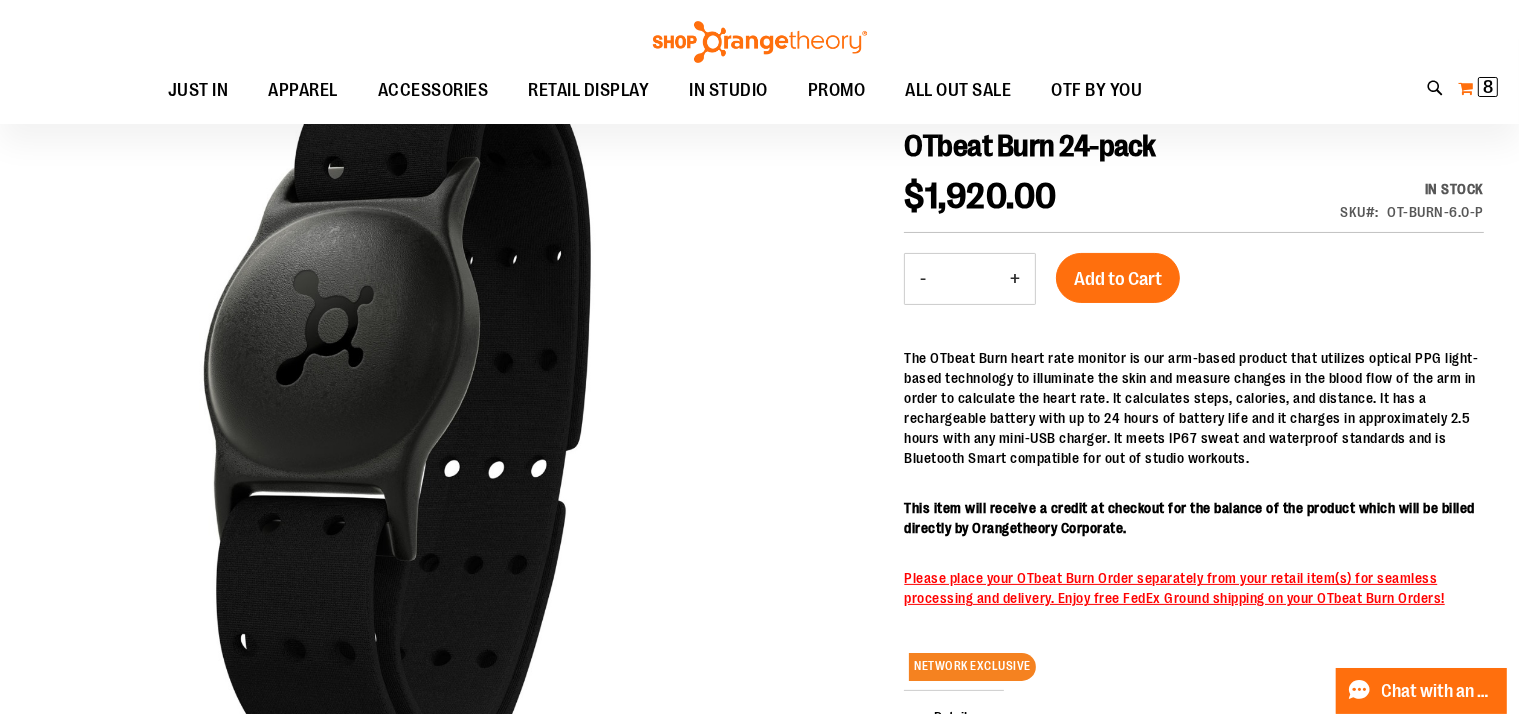 click on "8
8
items" at bounding box center (1488, 87) 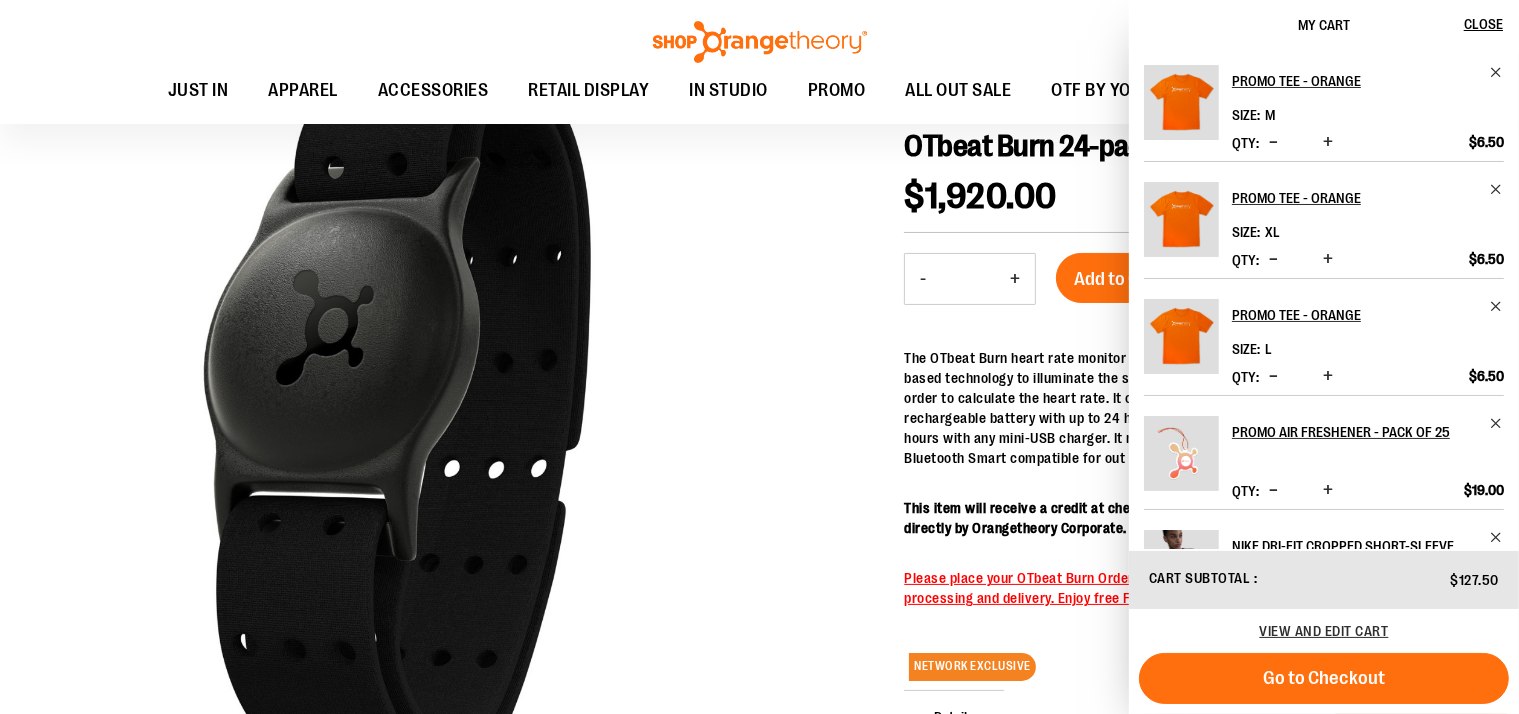 click at bounding box center [759, 522] 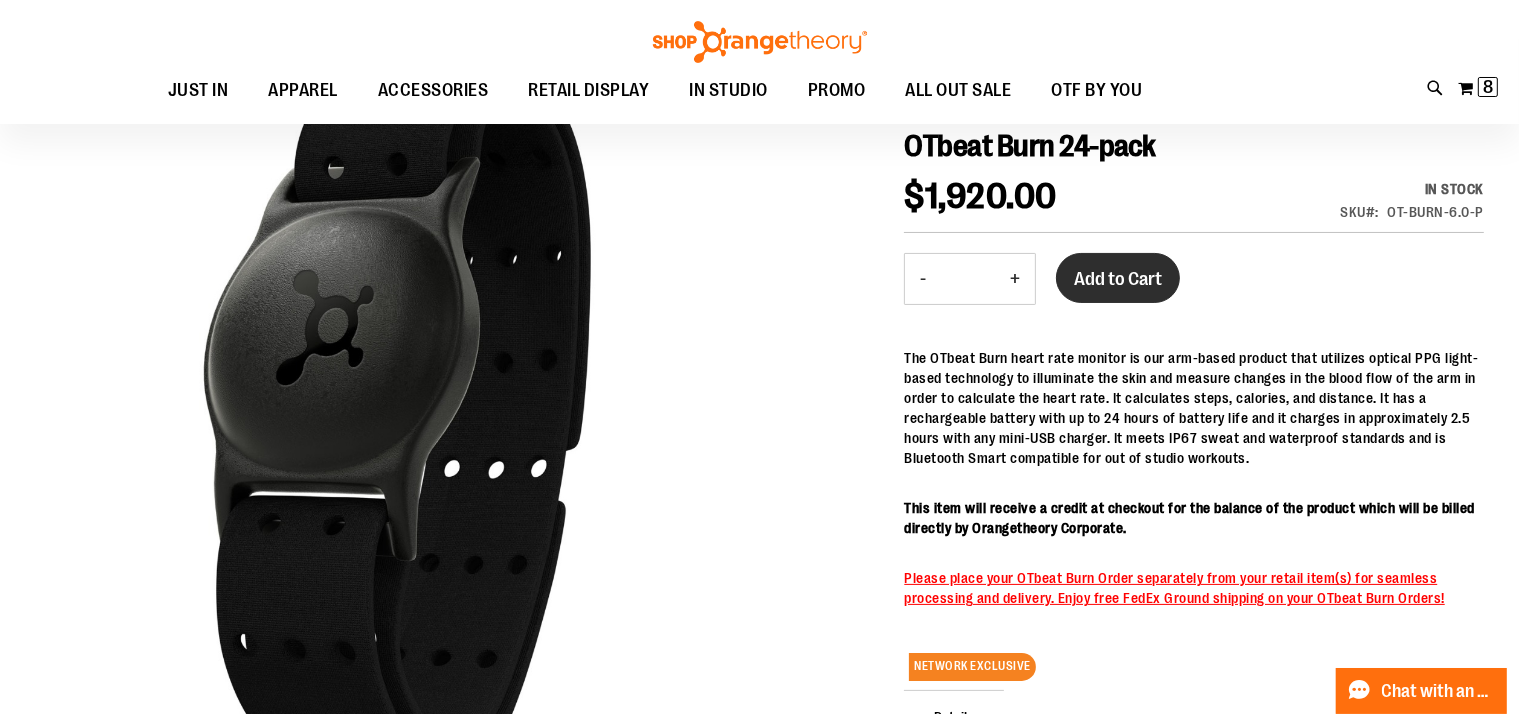 click on "Add to Cart" at bounding box center [1118, 279] 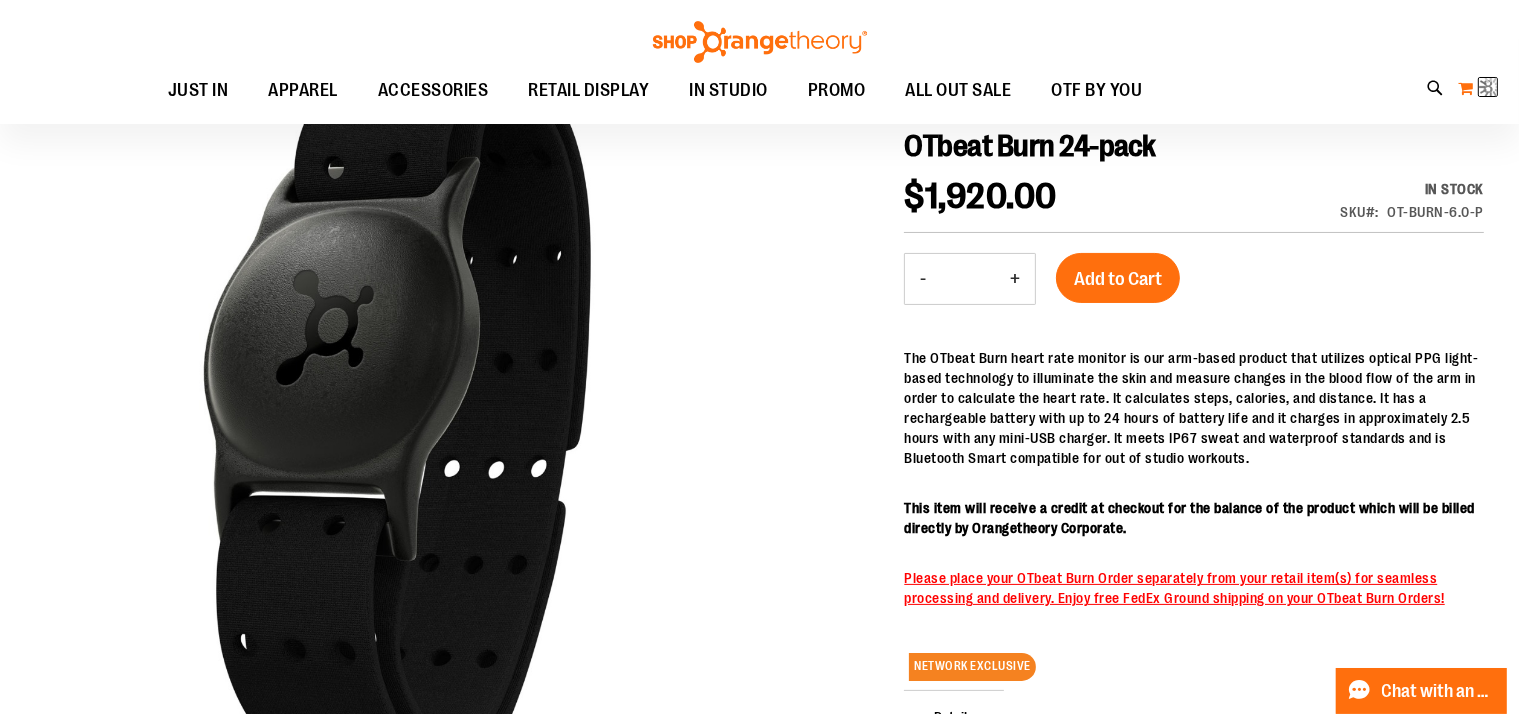 click at bounding box center (1491, 87) 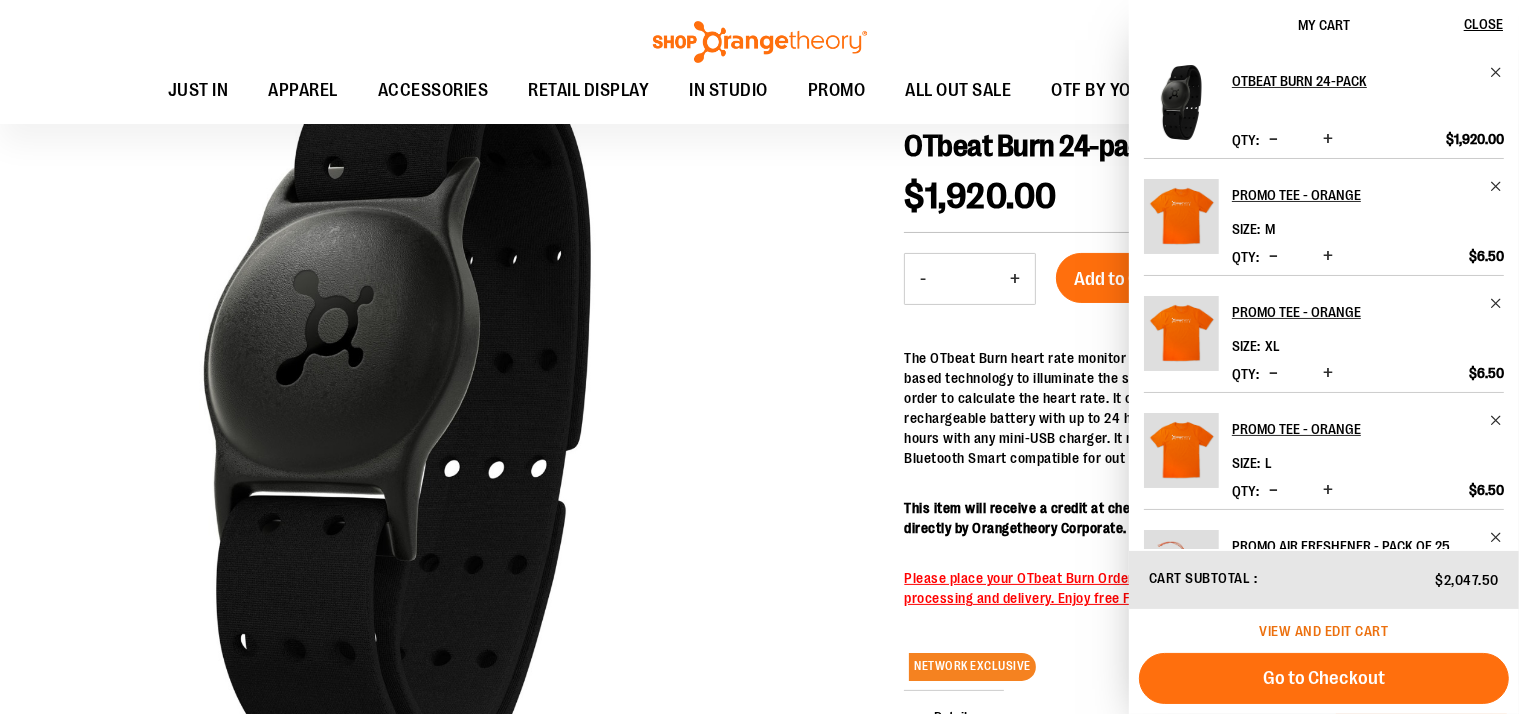 click on "View and edit cart" at bounding box center (1324, 631) 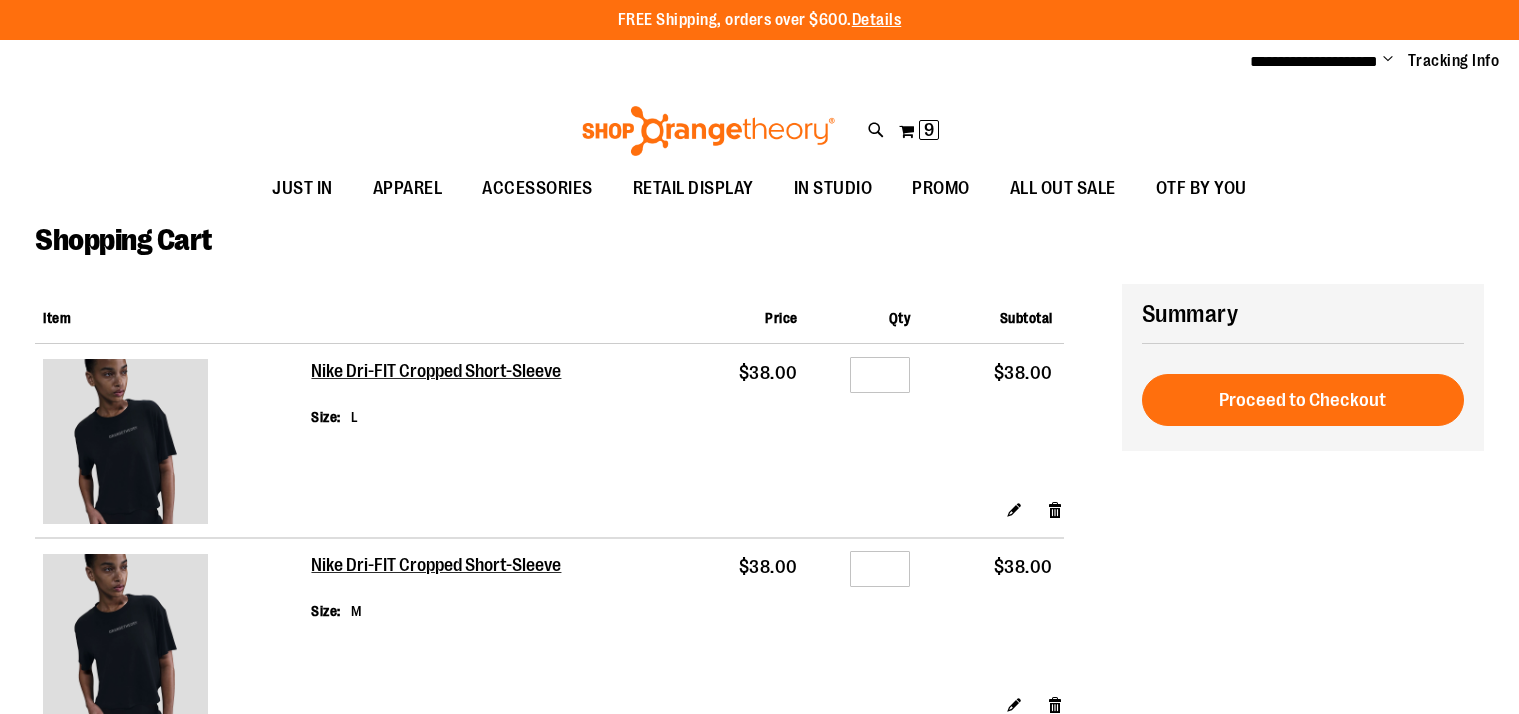 scroll, scrollTop: 0, scrollLeft: 0, axis: both 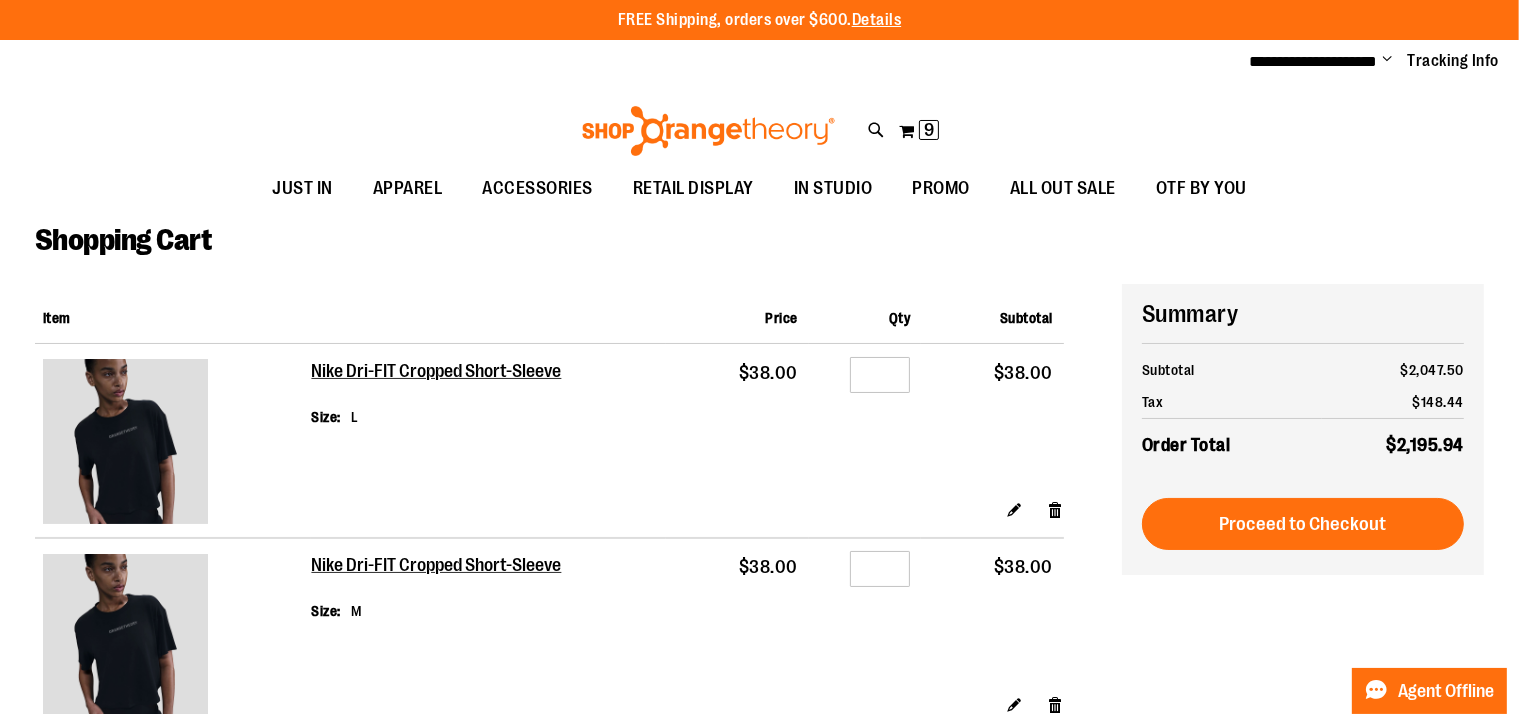 type on "**********" 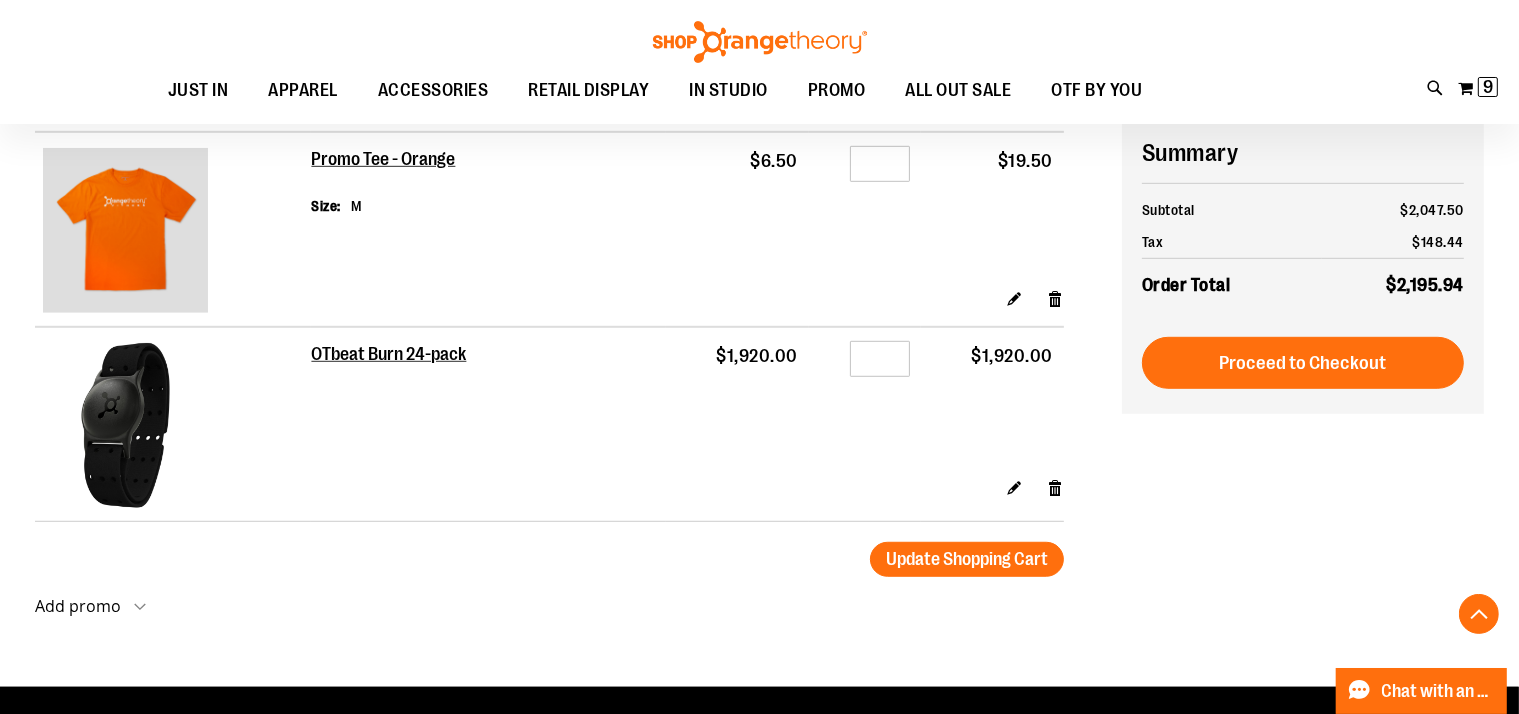 scroll, scrollTop: 1180, scrollLeft: 0, axis: vertical 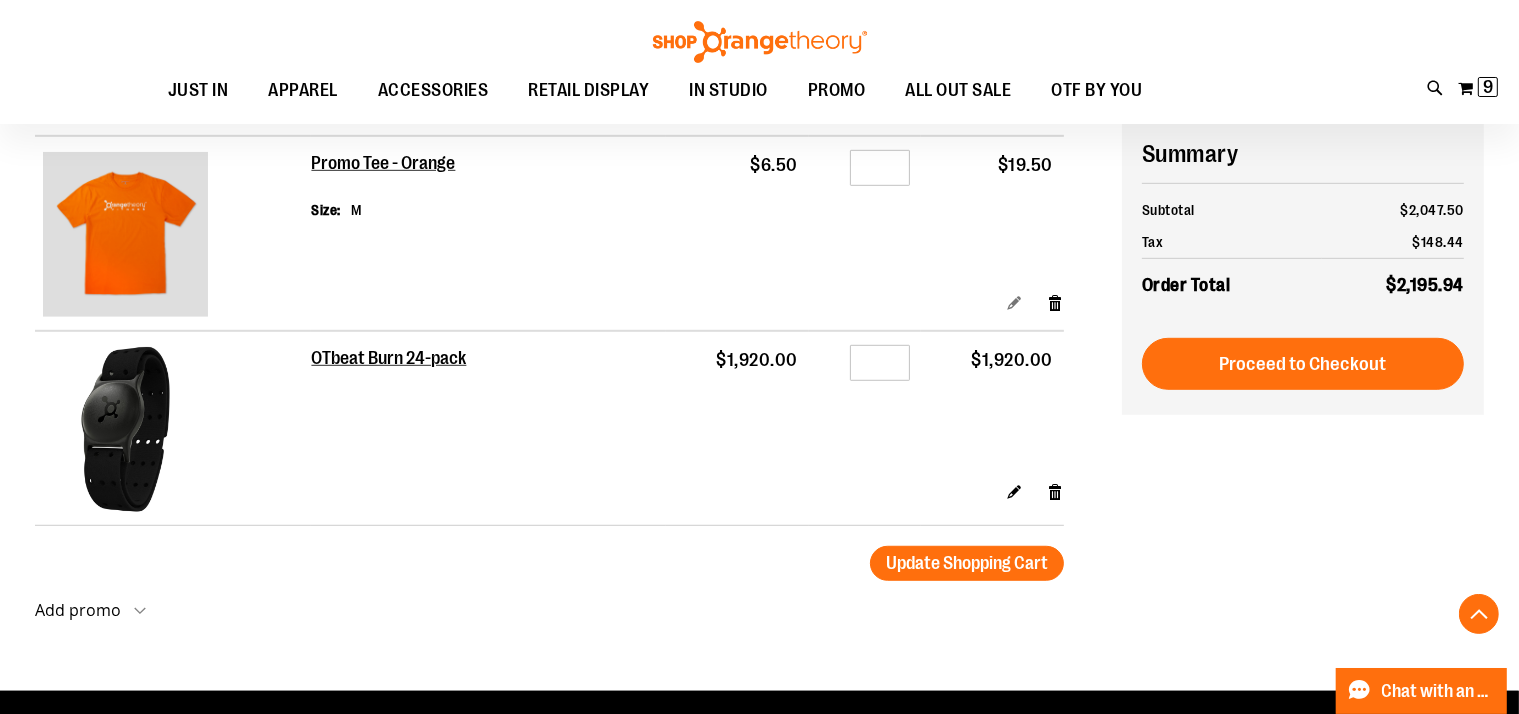 click on "Edit" at bounding box center (1014, 302) 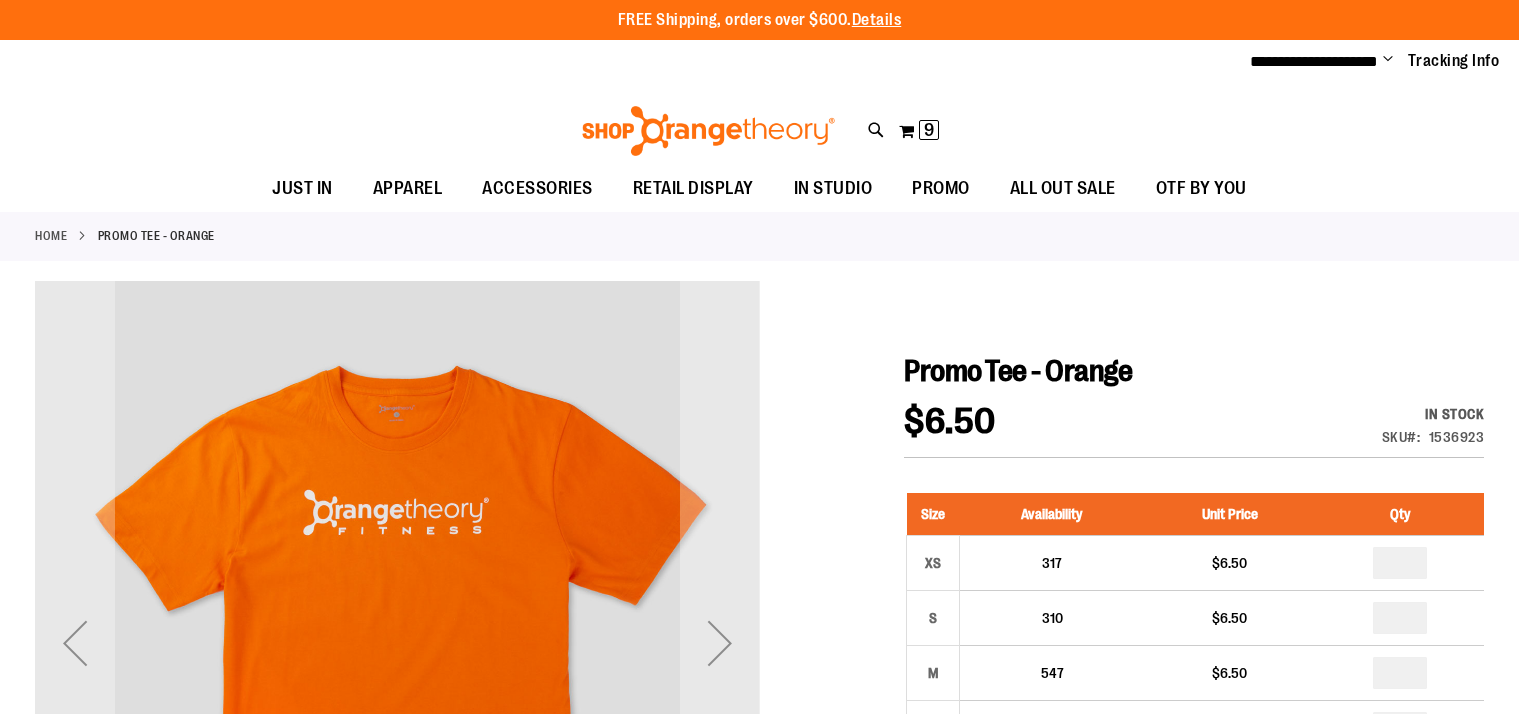 scroll, scrollTop: 0, scrollLeft: 0, axis: both 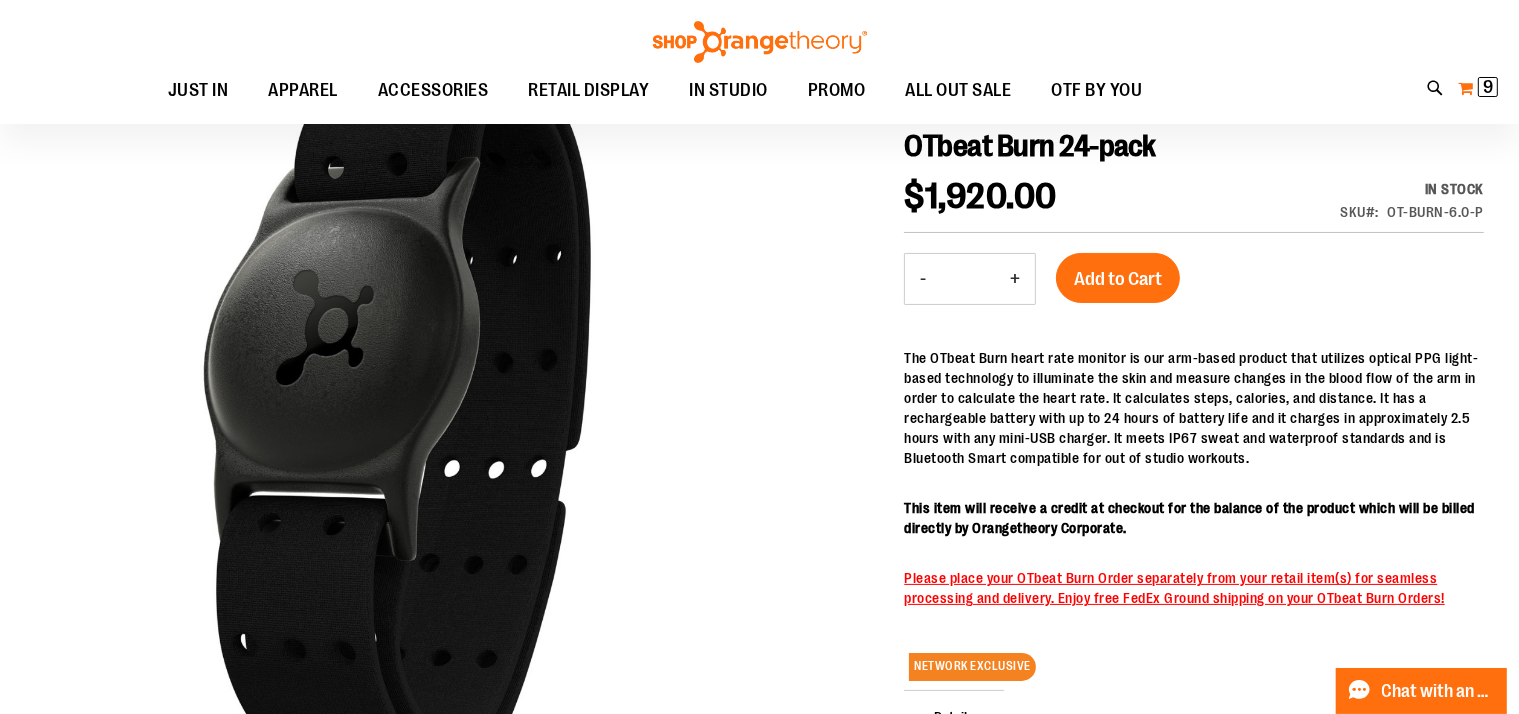 type on "**********" 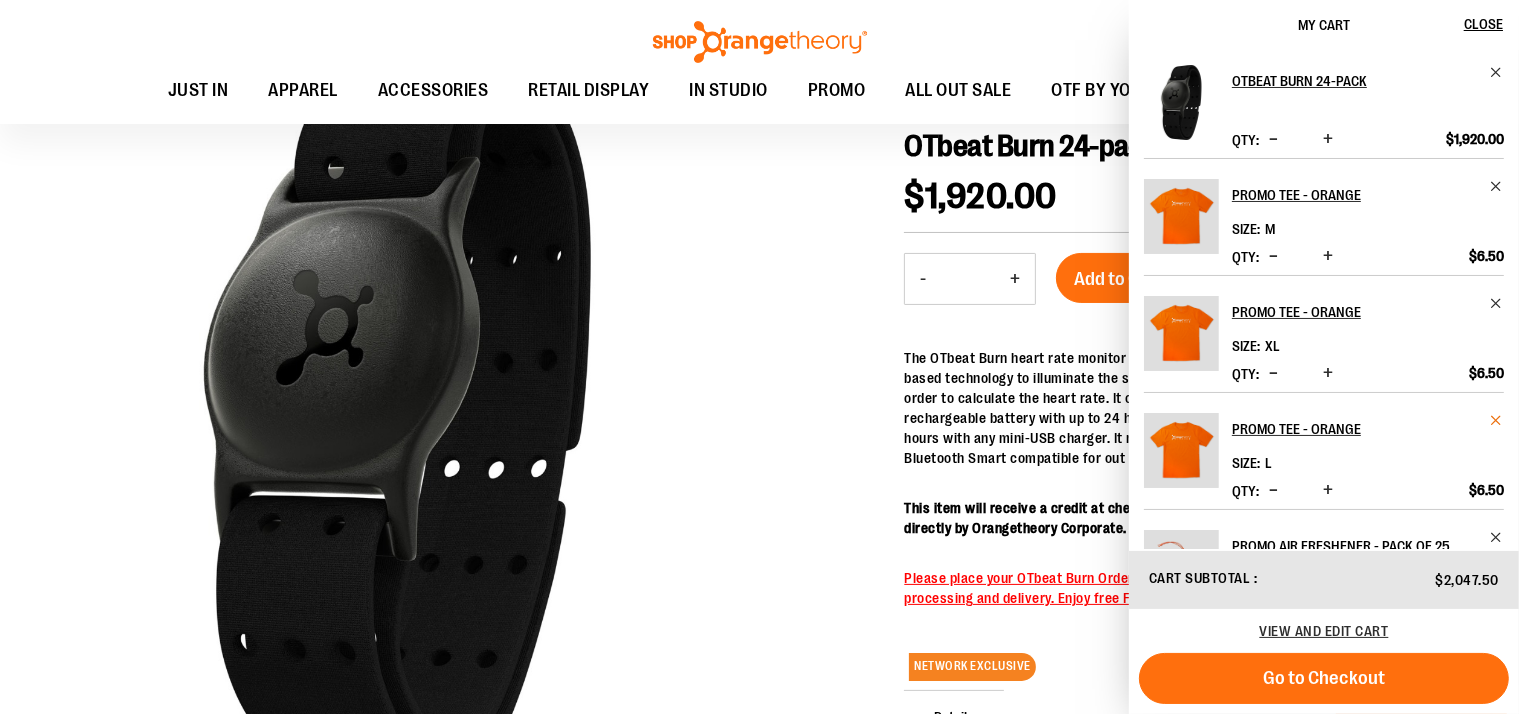 click at bounding box center (1496, 420) 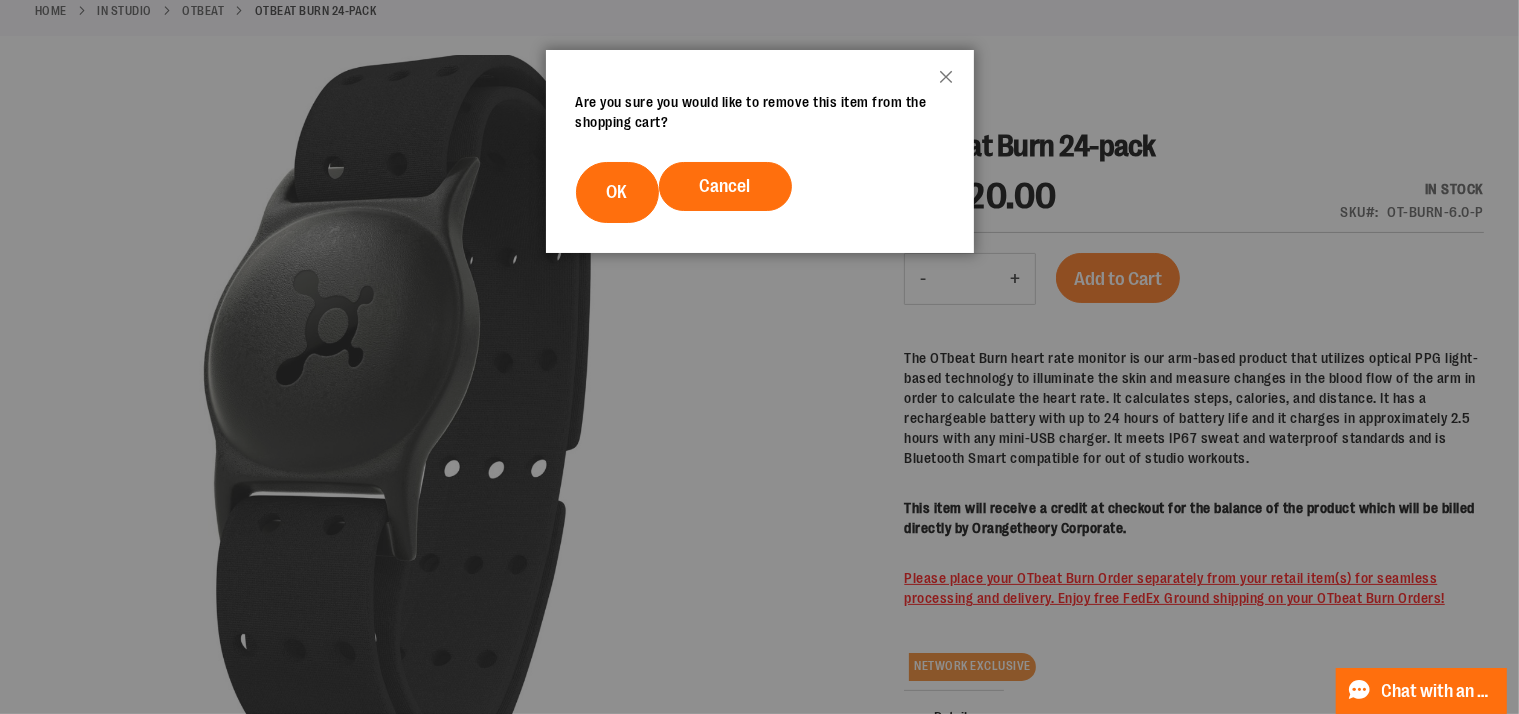 scroll, scrollTop: 0, scrollLeft: 0, axis: both 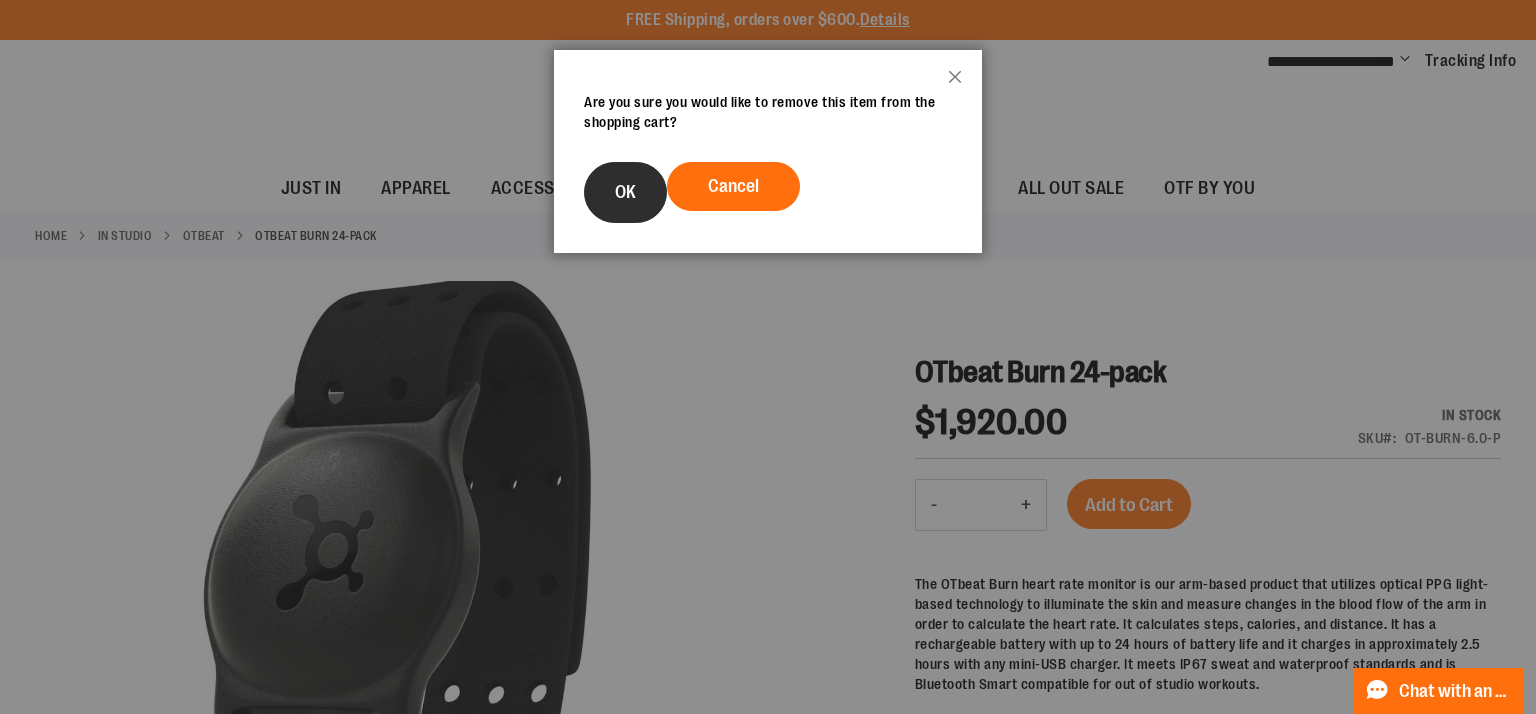 click on "OK" at bounding box center [625, 192] 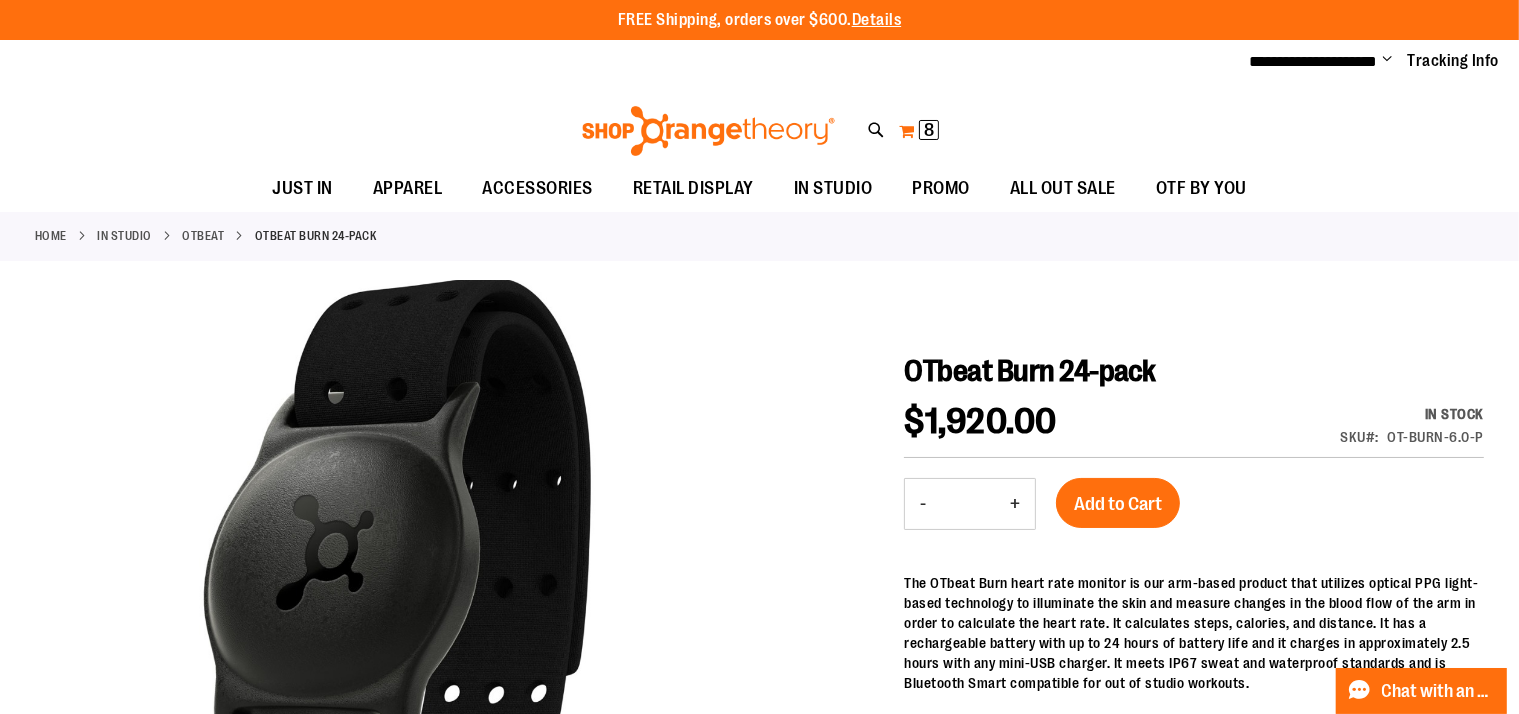 click on "8" at bounding box center [929, 130] 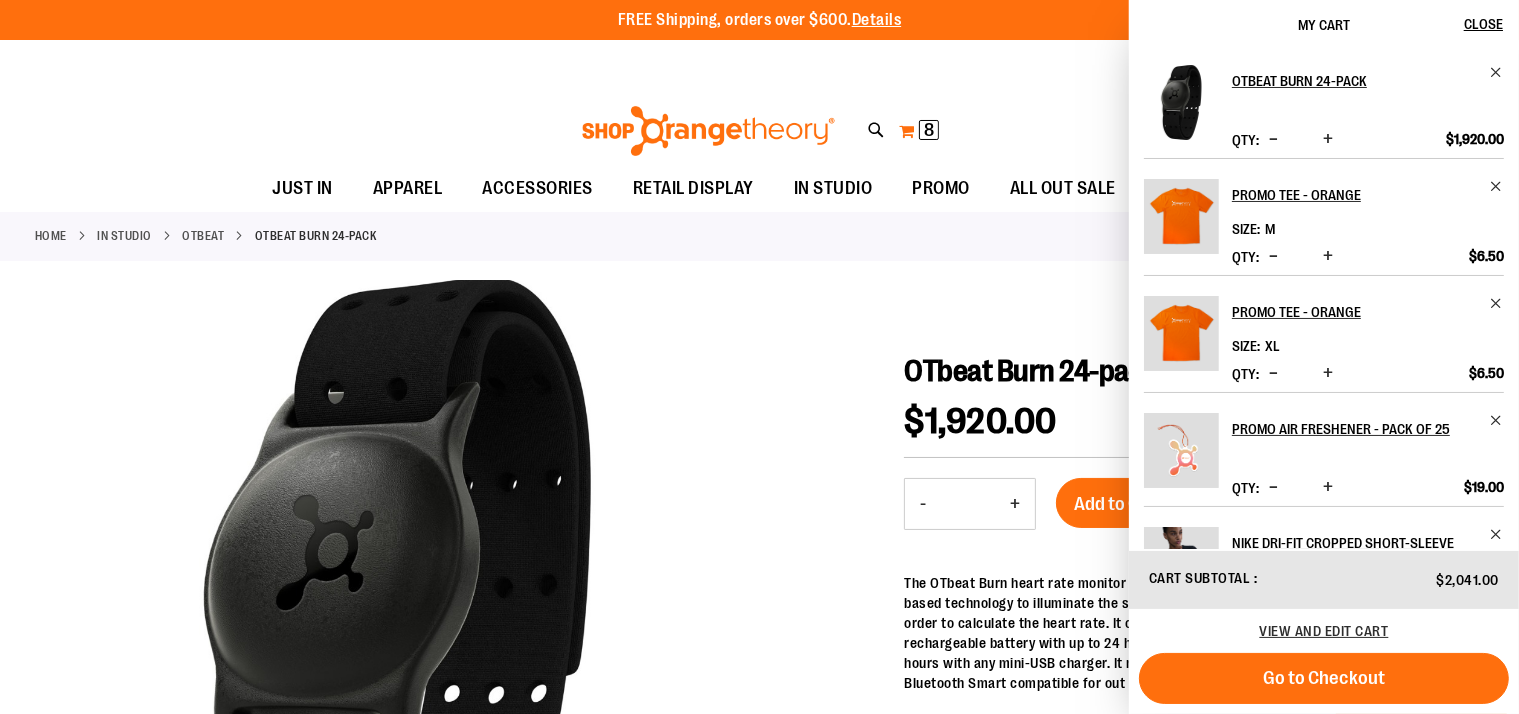 click on "8" at bounding box center [929, 130] 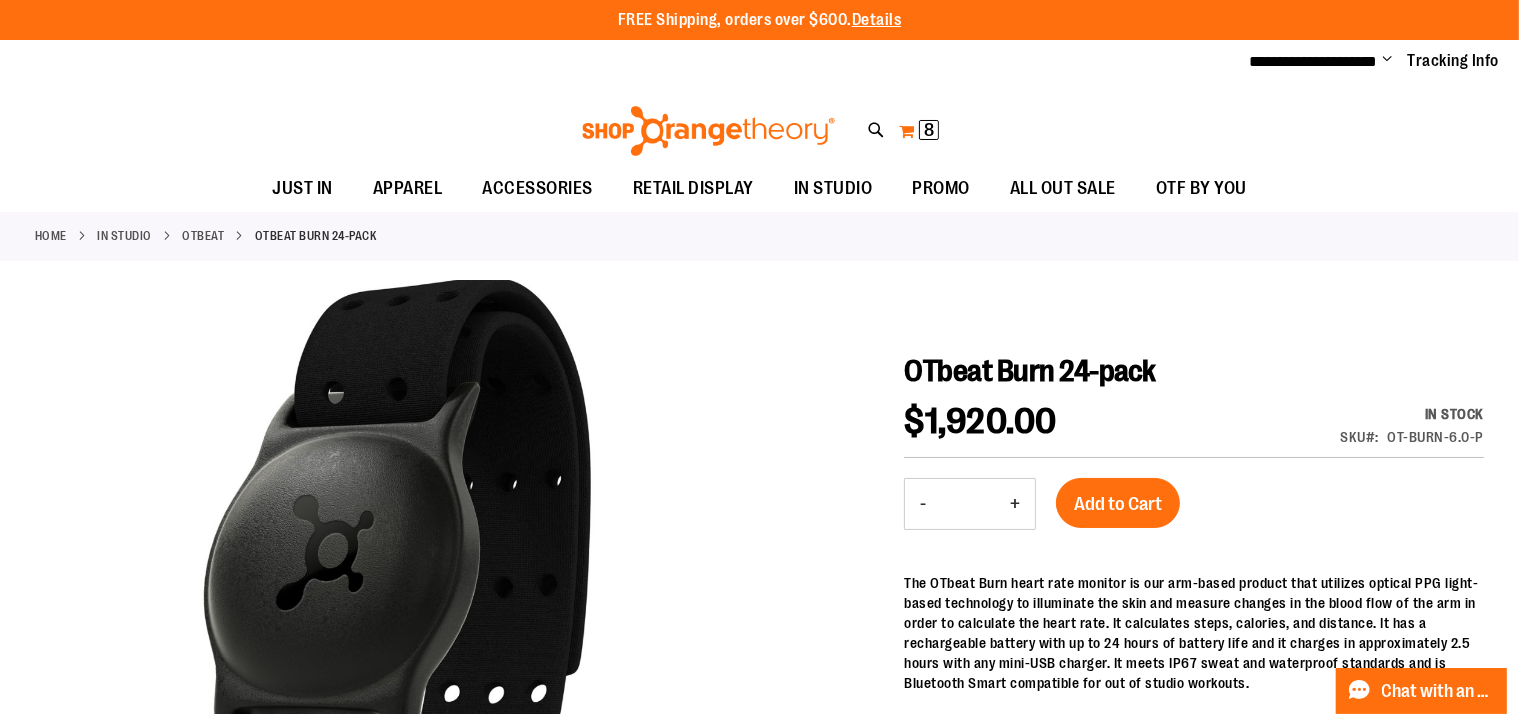 click on "My Cart
8
8
items" at bounding box center (919, 131) 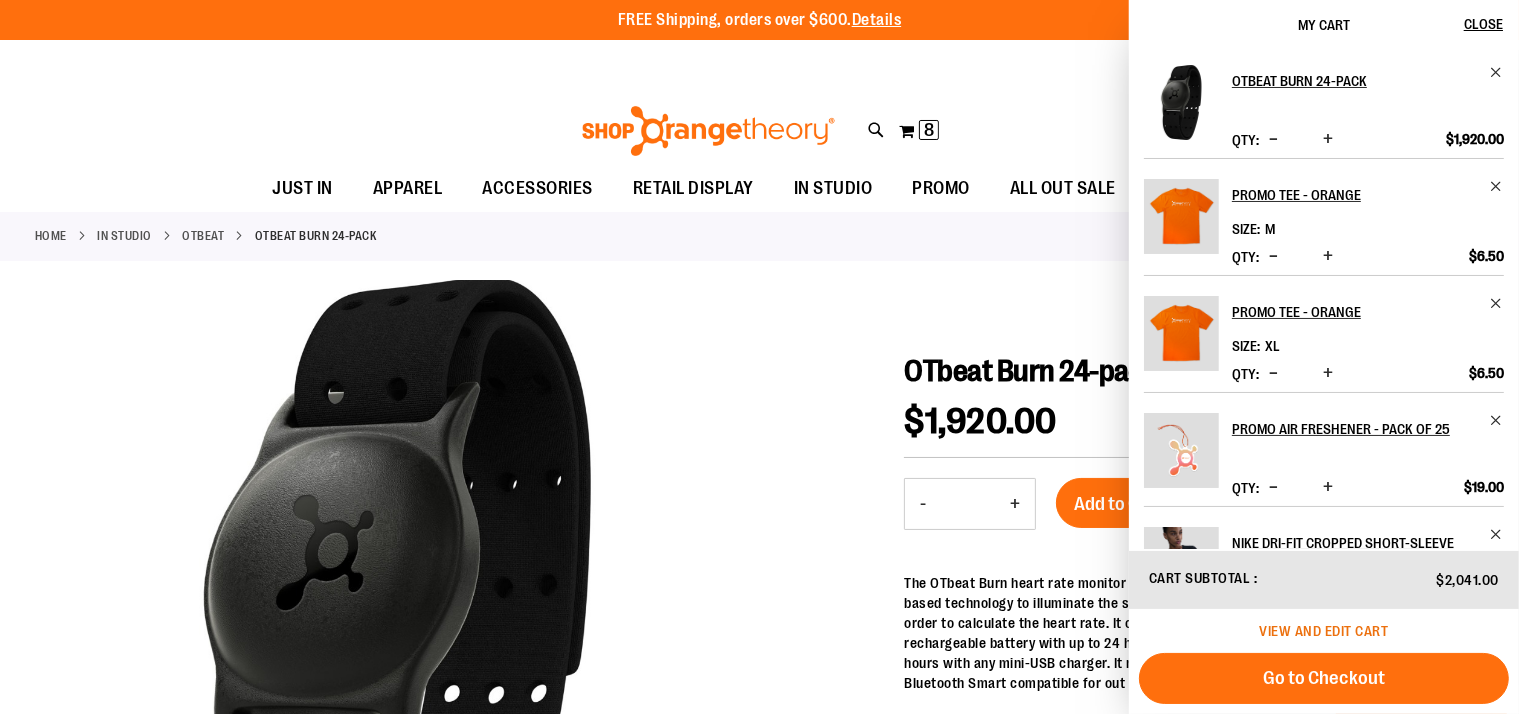 click on "View and edit cart" at bounding box center [1324, 631] 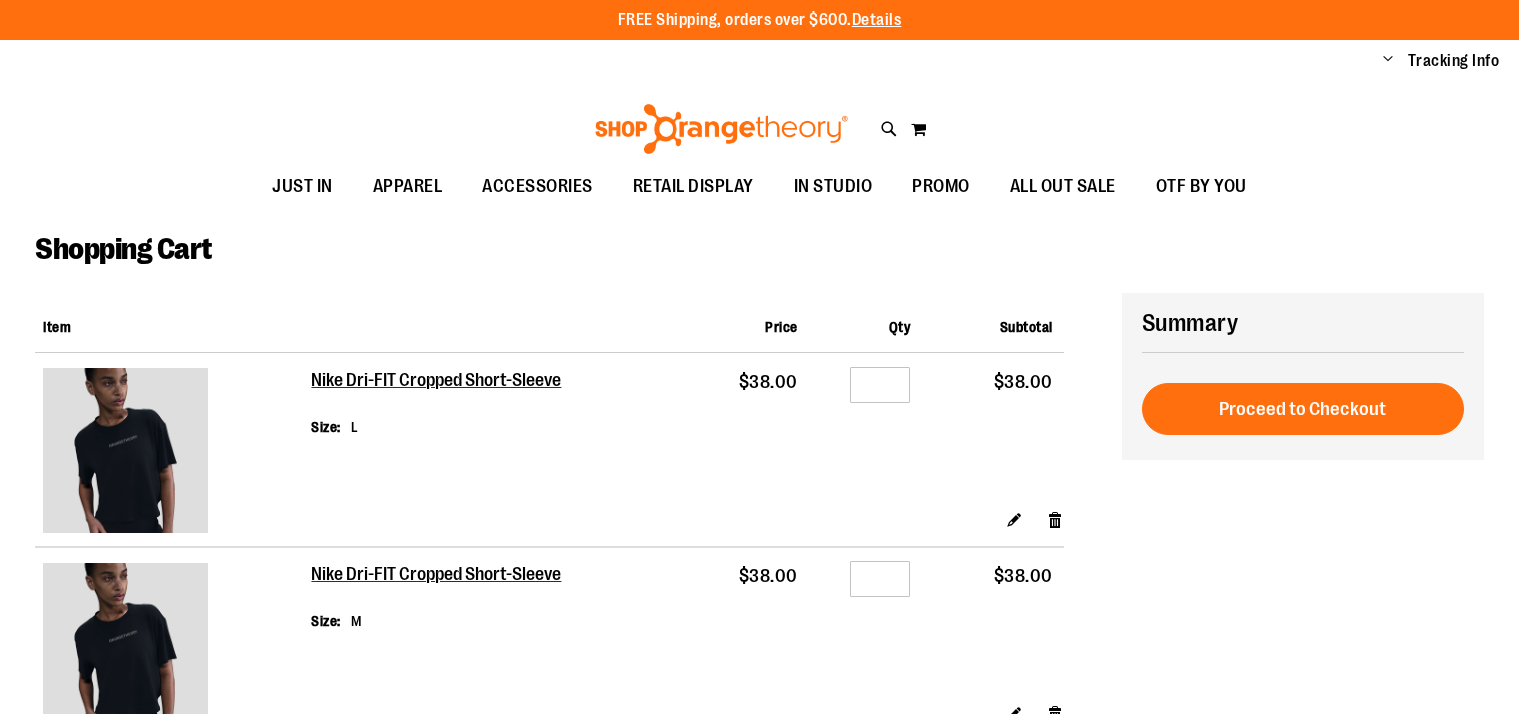 scroll, scrollTop: 0, scrollLeft: 0, axis: both 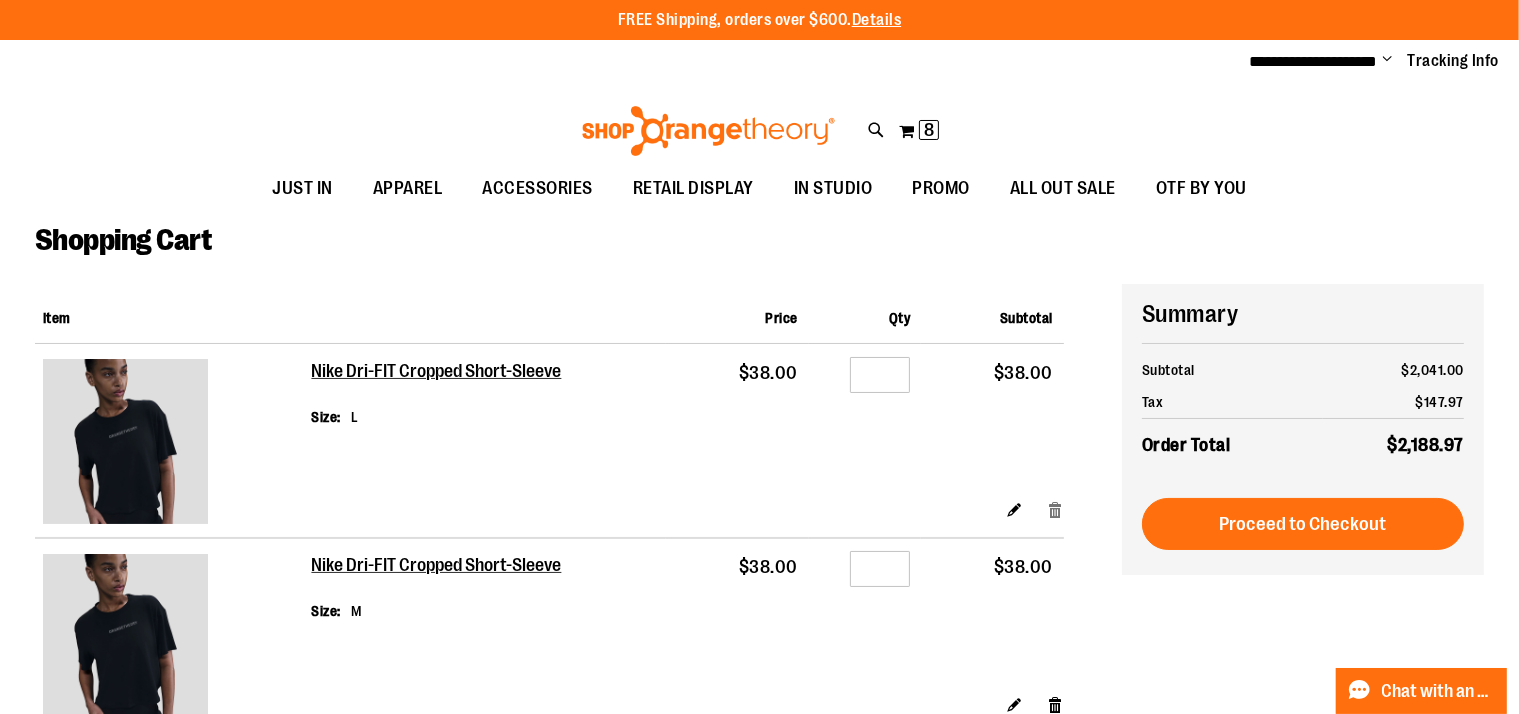 type on "**********" 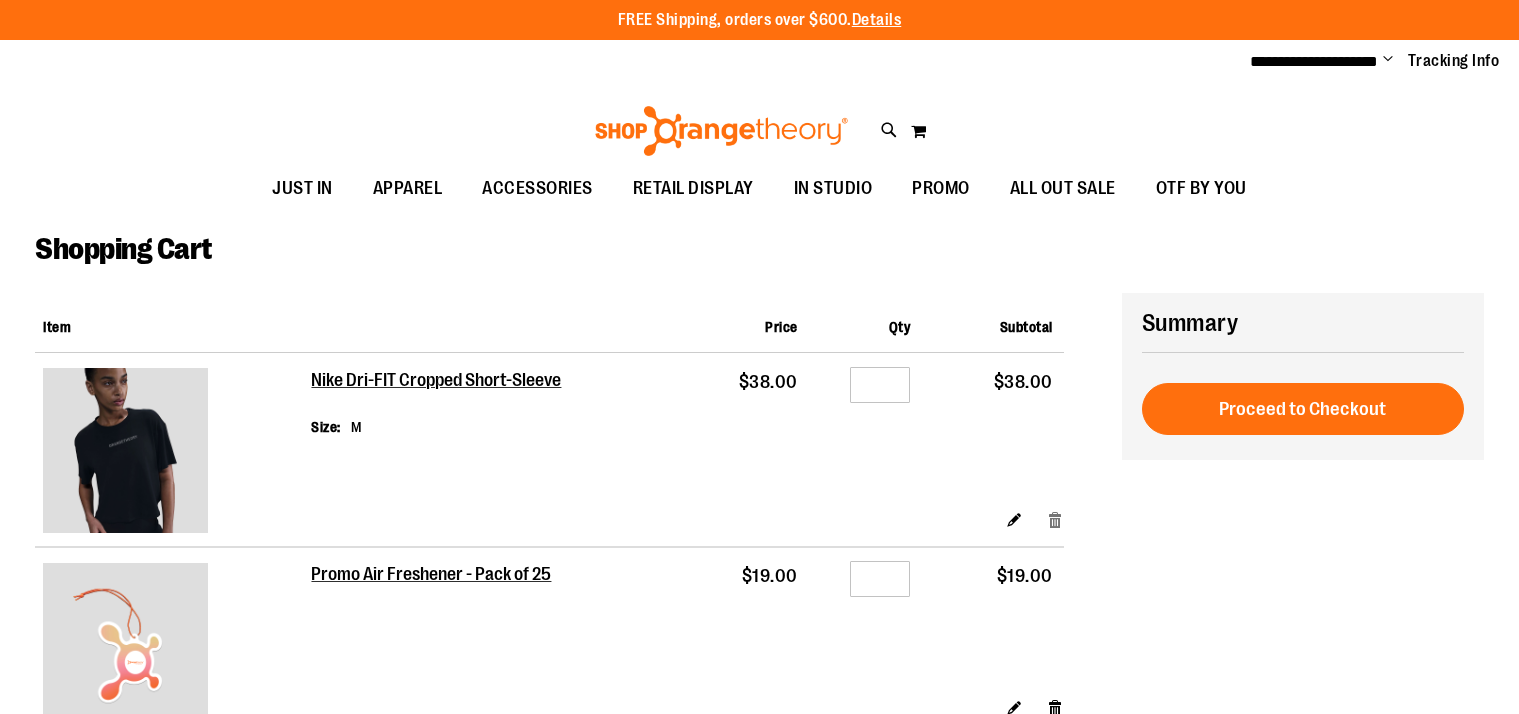 scroll, scrollTop: 0, scrollLeft: 0, axis: both 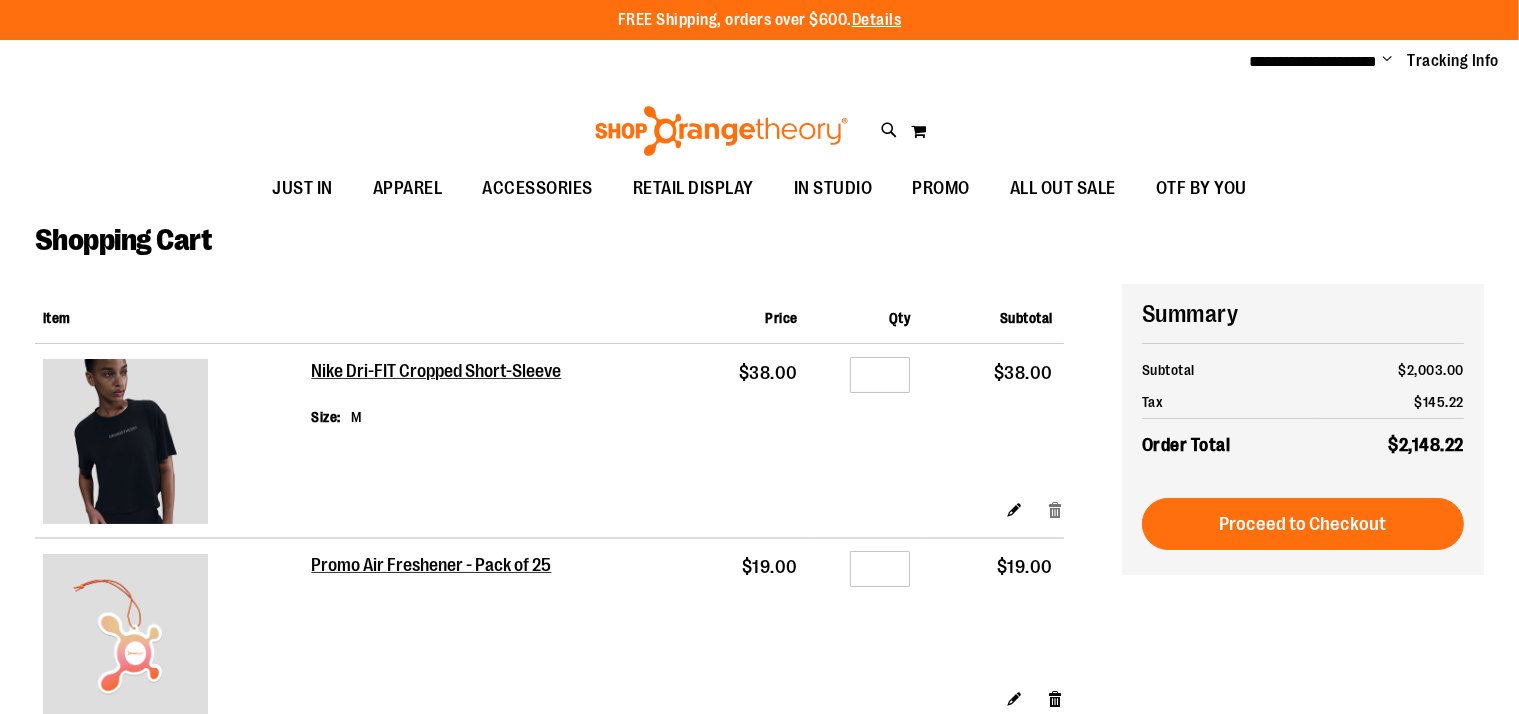 click on "Edit
Remove item" at bounding box center (687, 516) 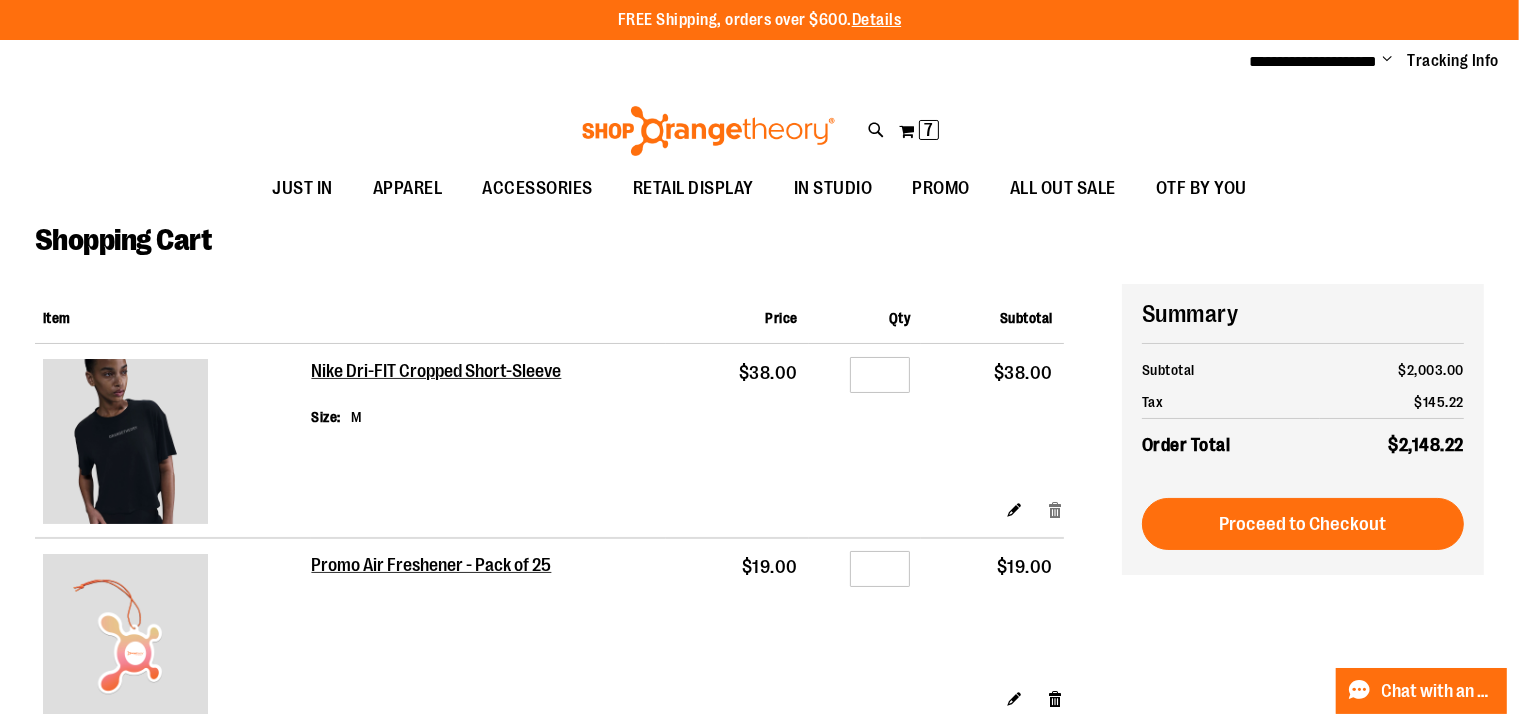click on "Remove item" at bounding box center [1055, 509] 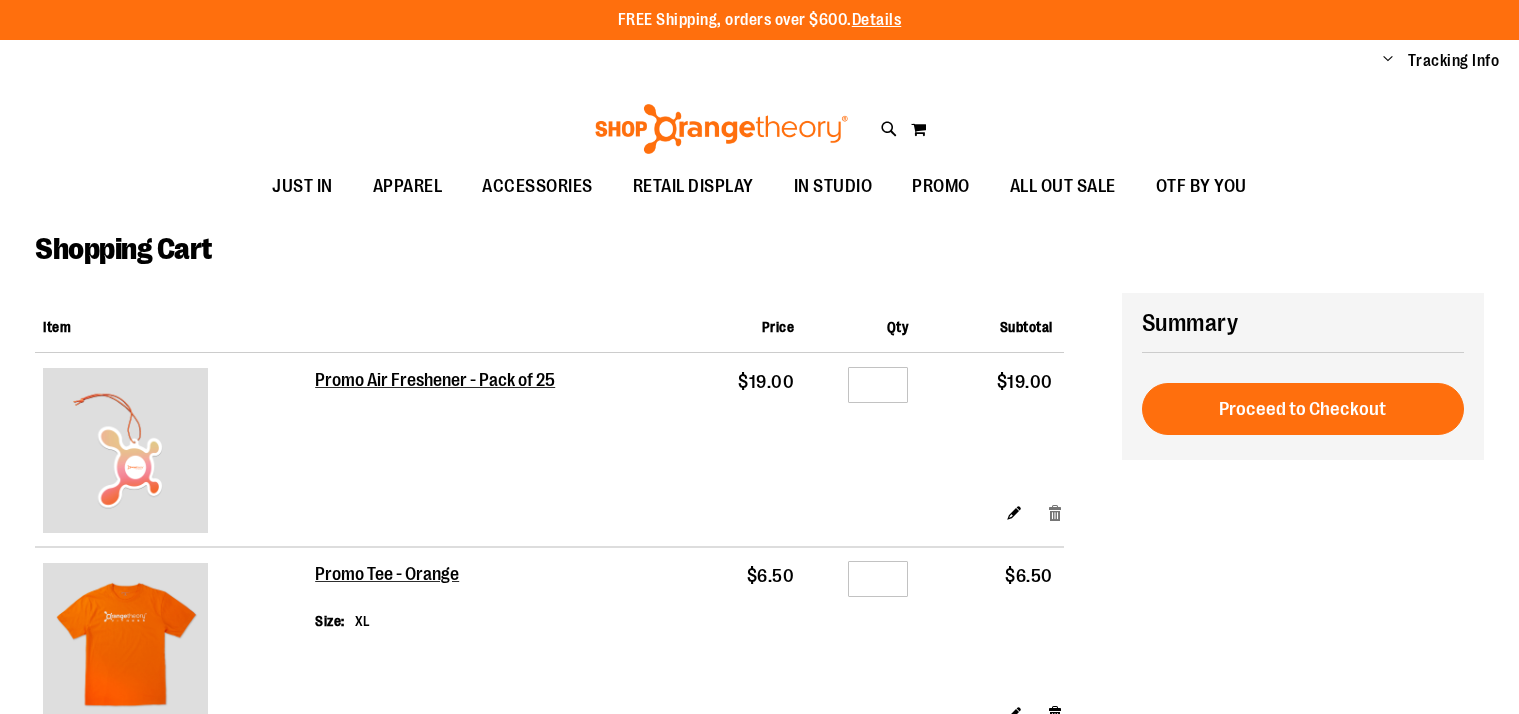 scroll, scrollTop: 0, scrollLeft: 0, axis: both 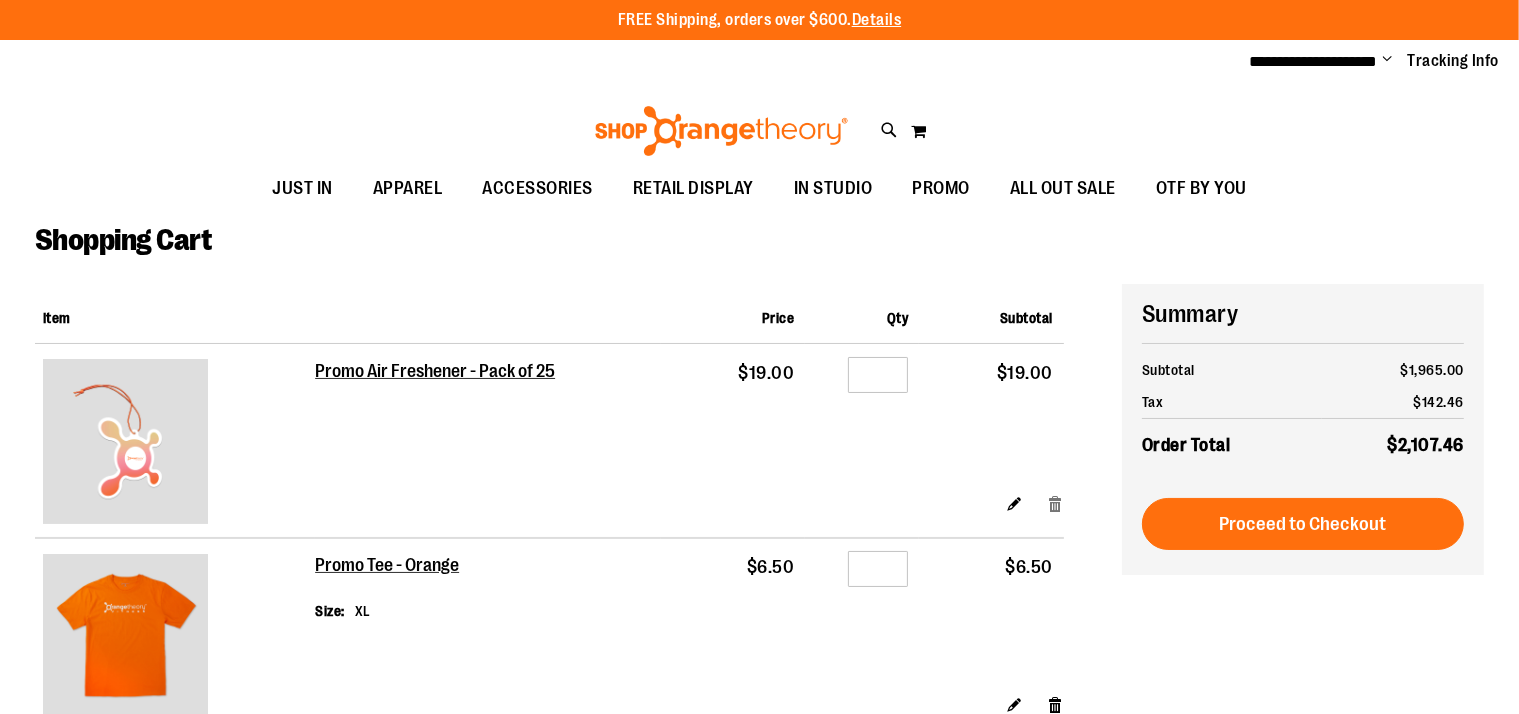 click on "Remove item" at bounding box center (1055, 503) 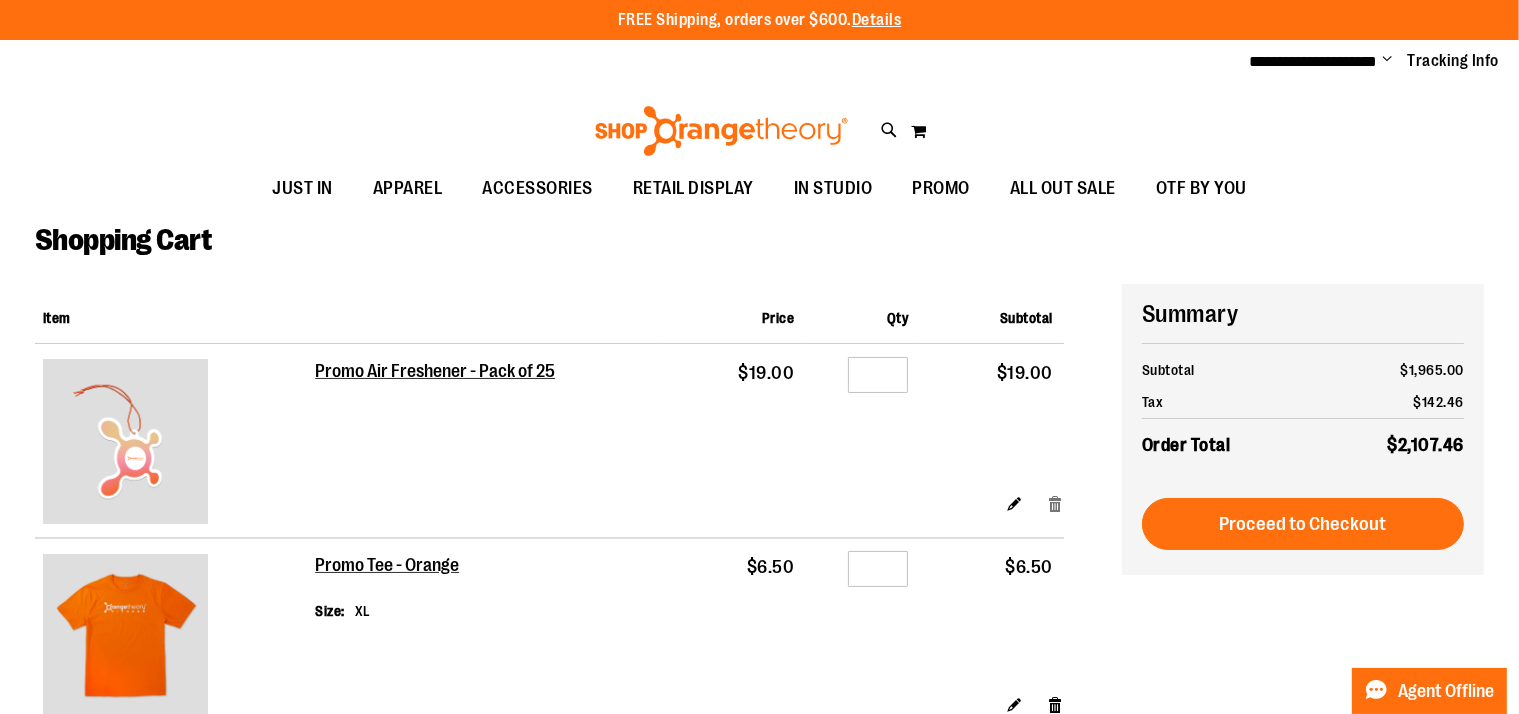 type on "**********" 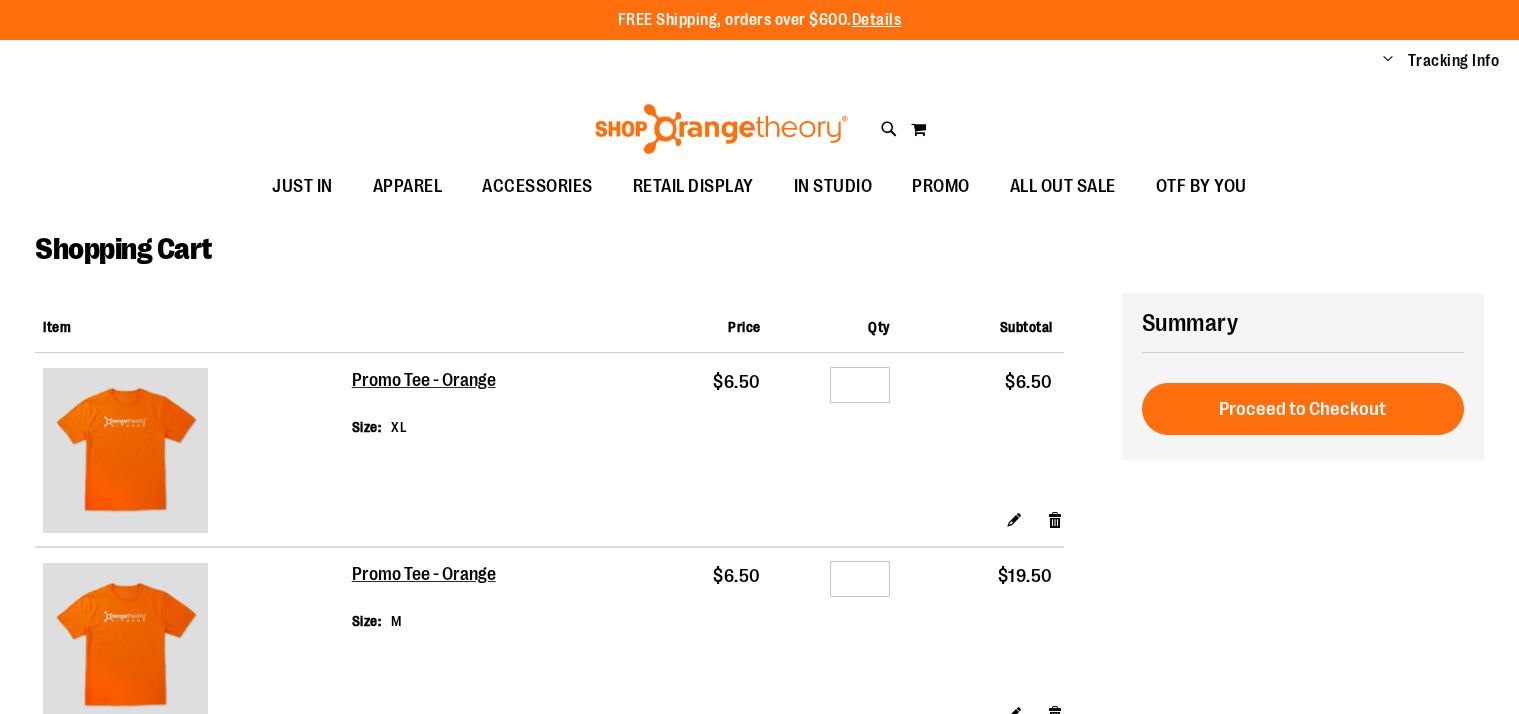 scroll, scrollTop: 0, scrollLeft: 0, axis: both 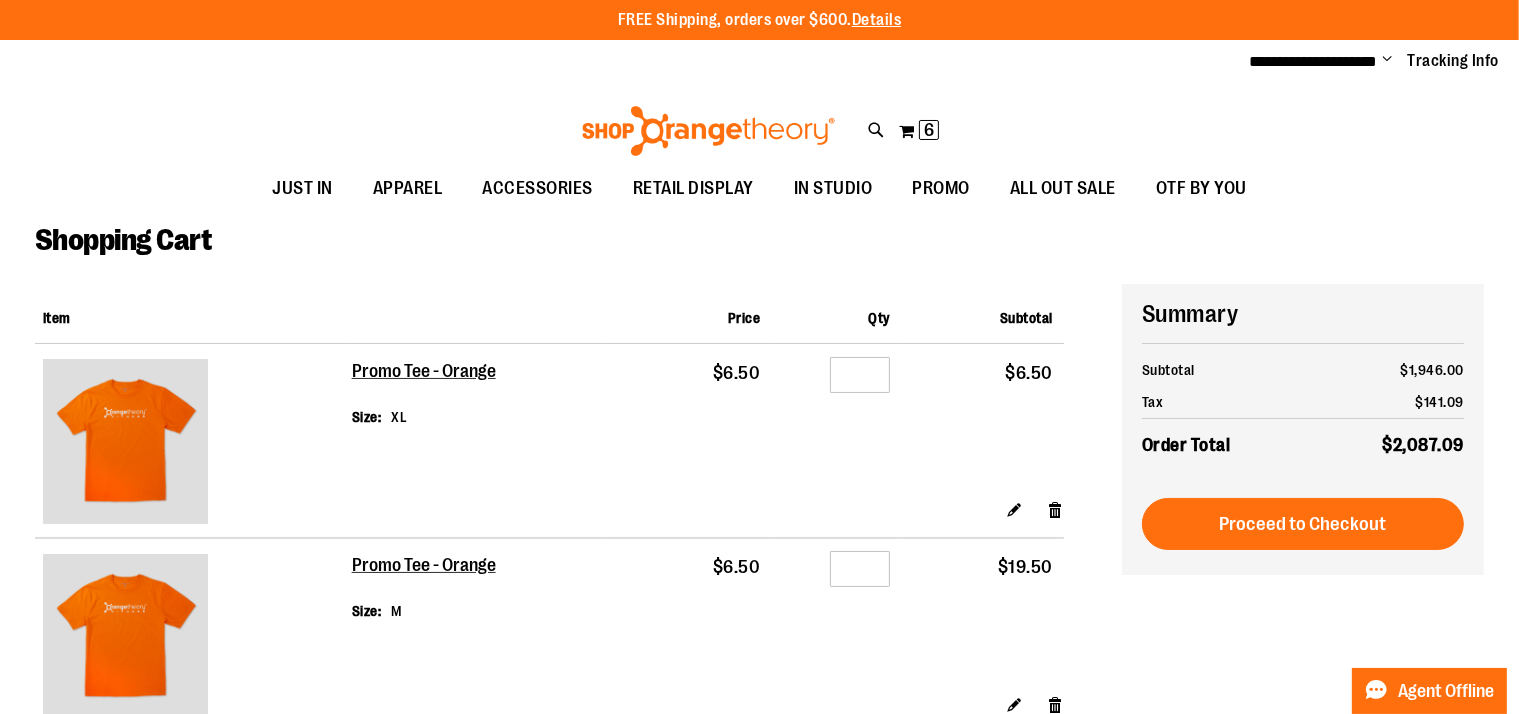 click on "Remove item" at bounding box center (1055, 509) 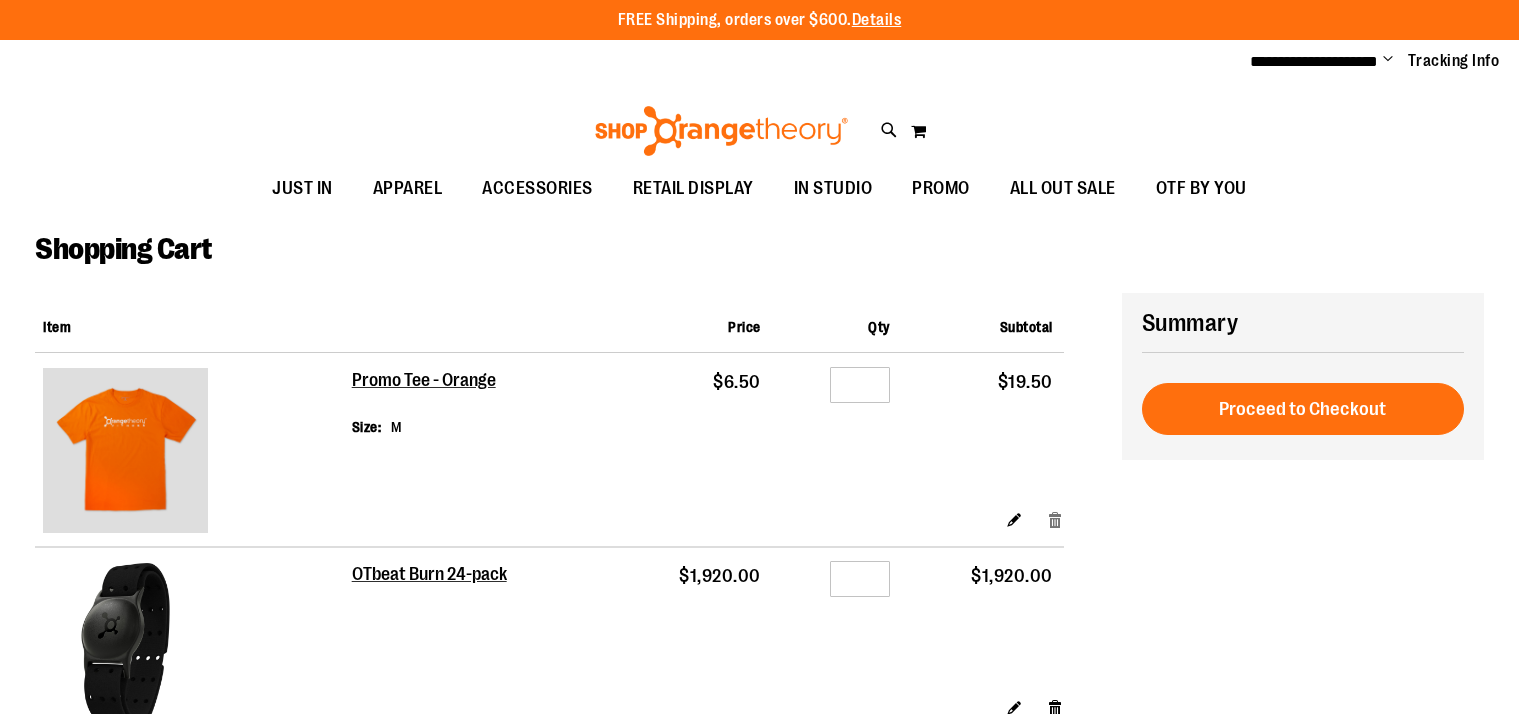 scroll, scrollTop: 0, scrollLeft: 0, axis: both 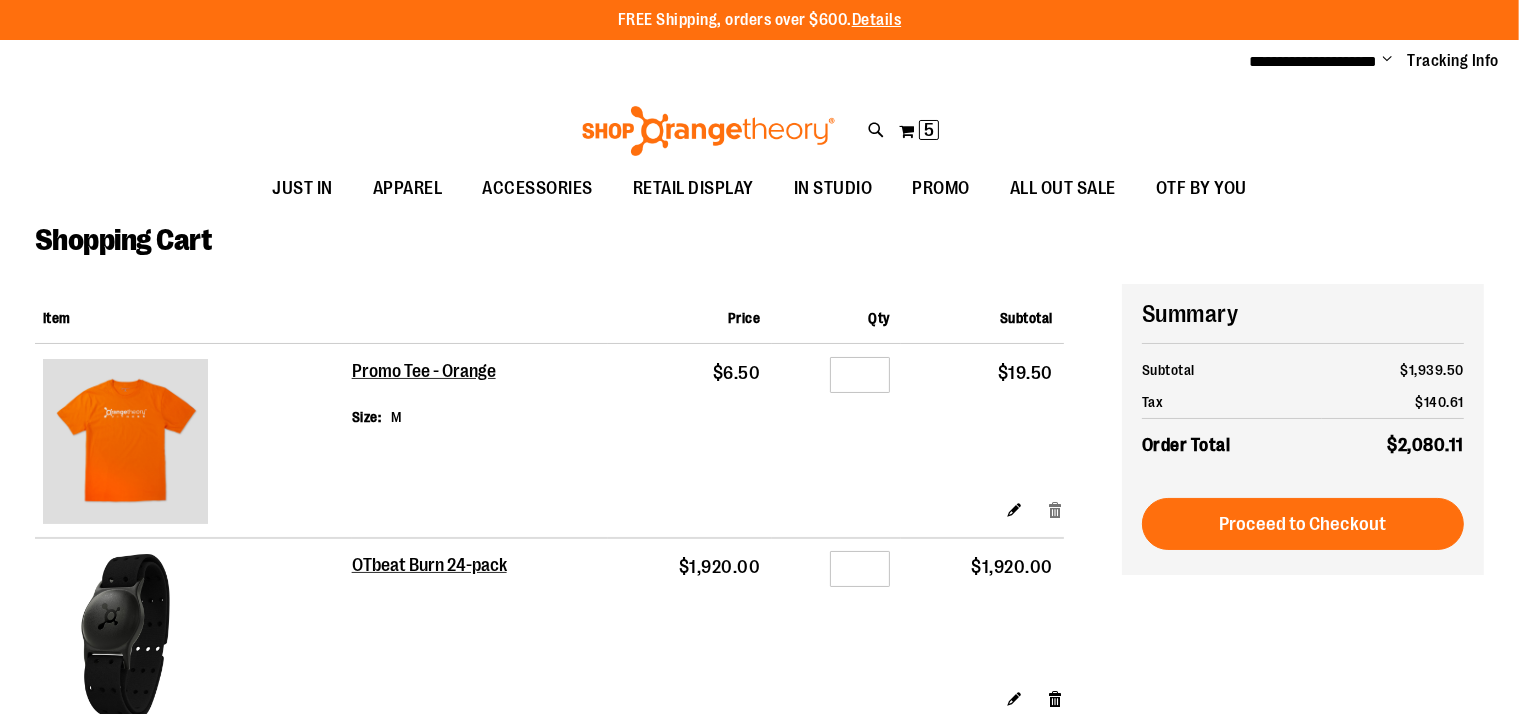 type on "**********" 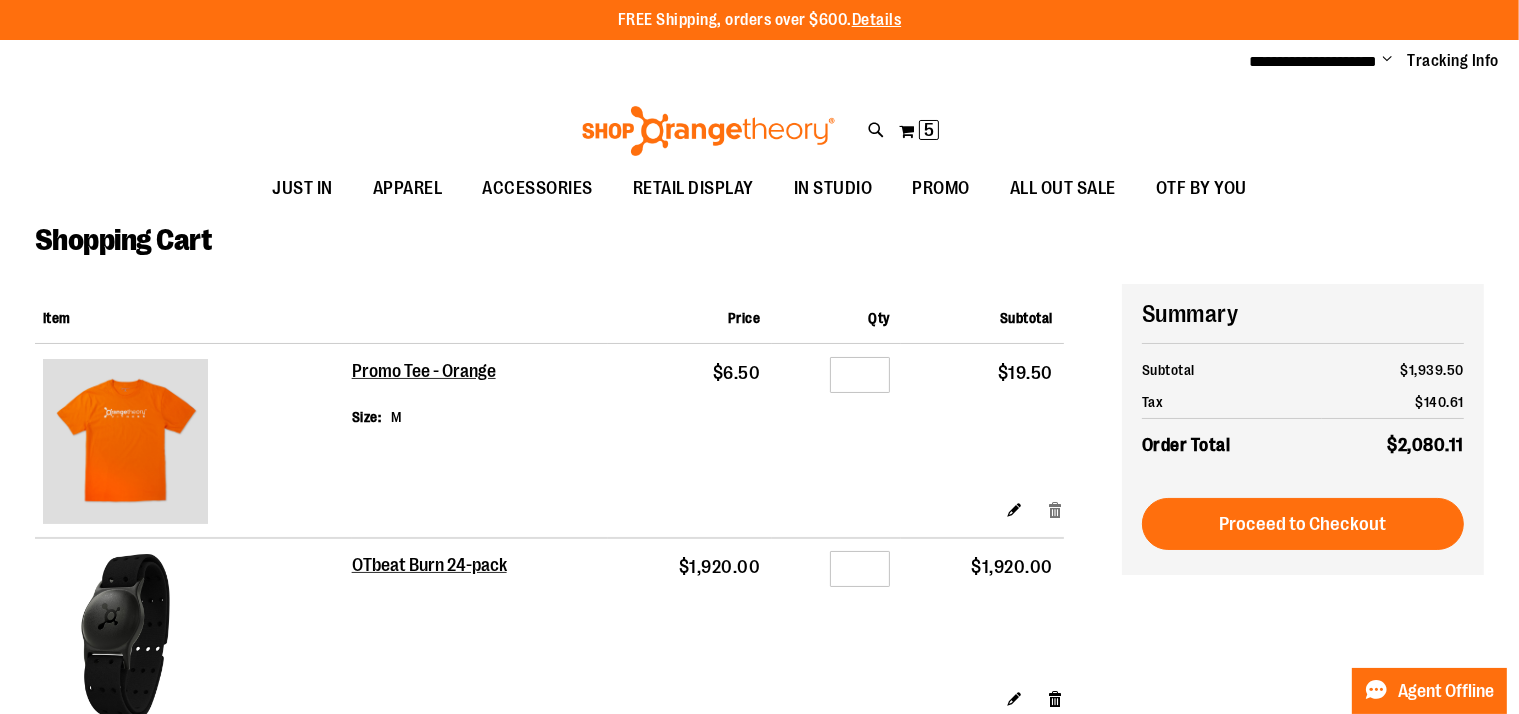 click on "Remove item" at bounding box center [1055, 509] 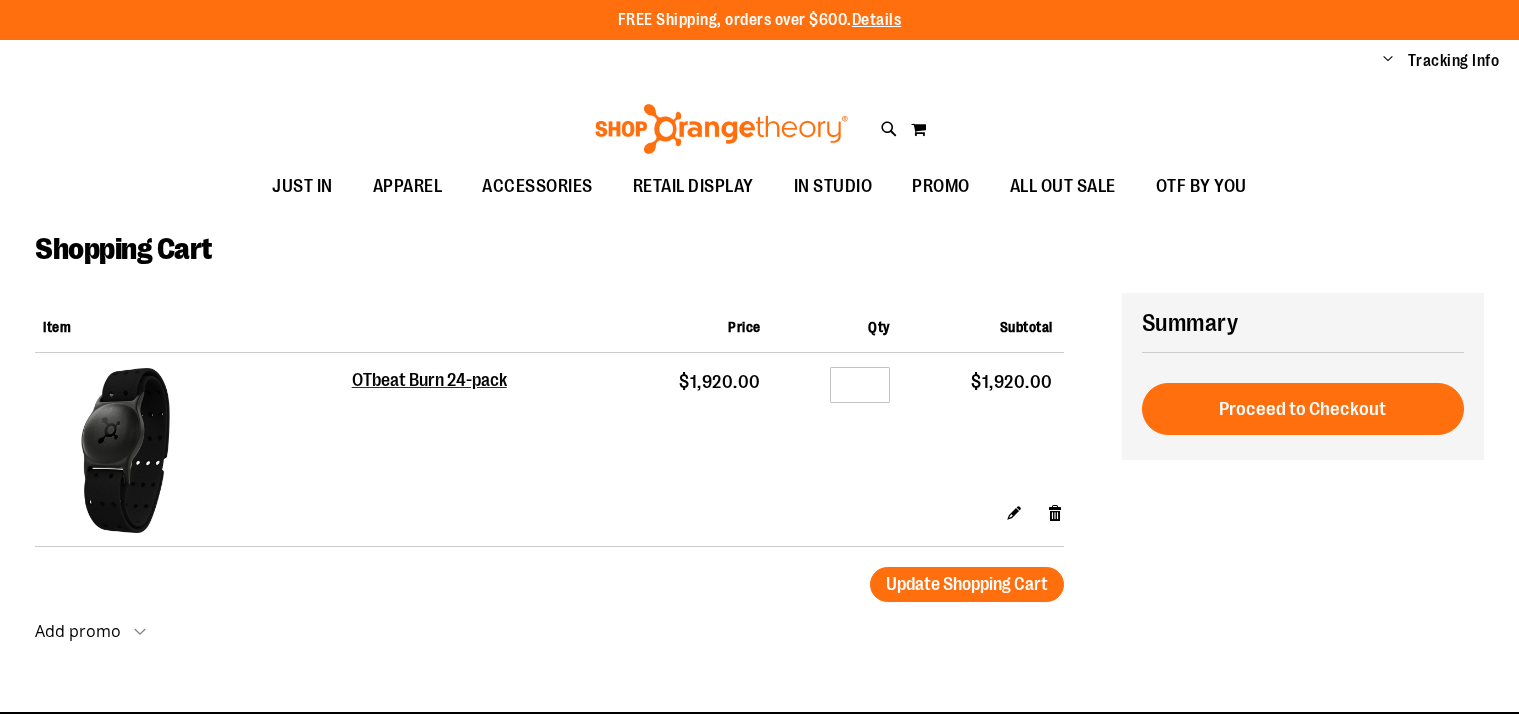 scroll, scrollTop: 0, scrollLeft: 0, axis: both 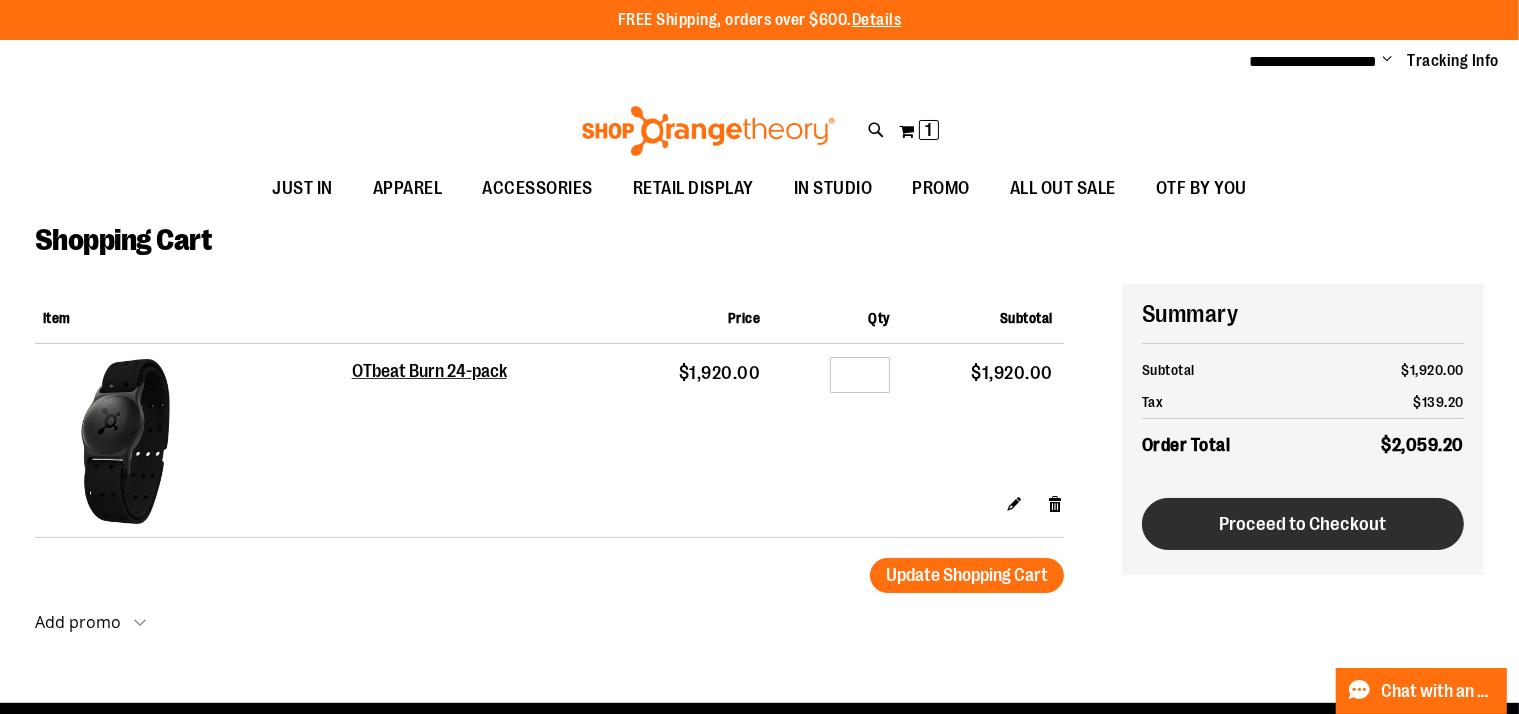 type on "**********" 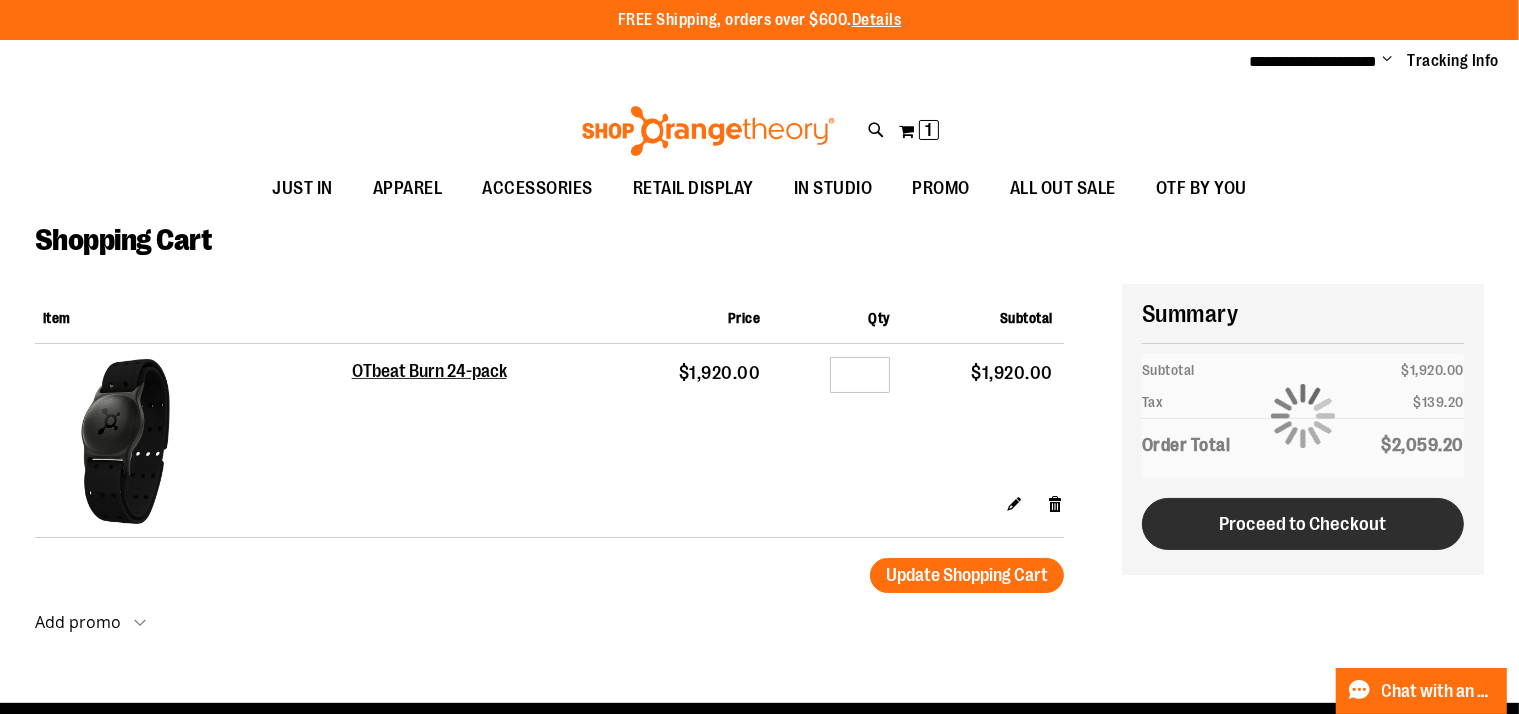 click on "Proceed to Checkout" at bounding box center [1302, 524] 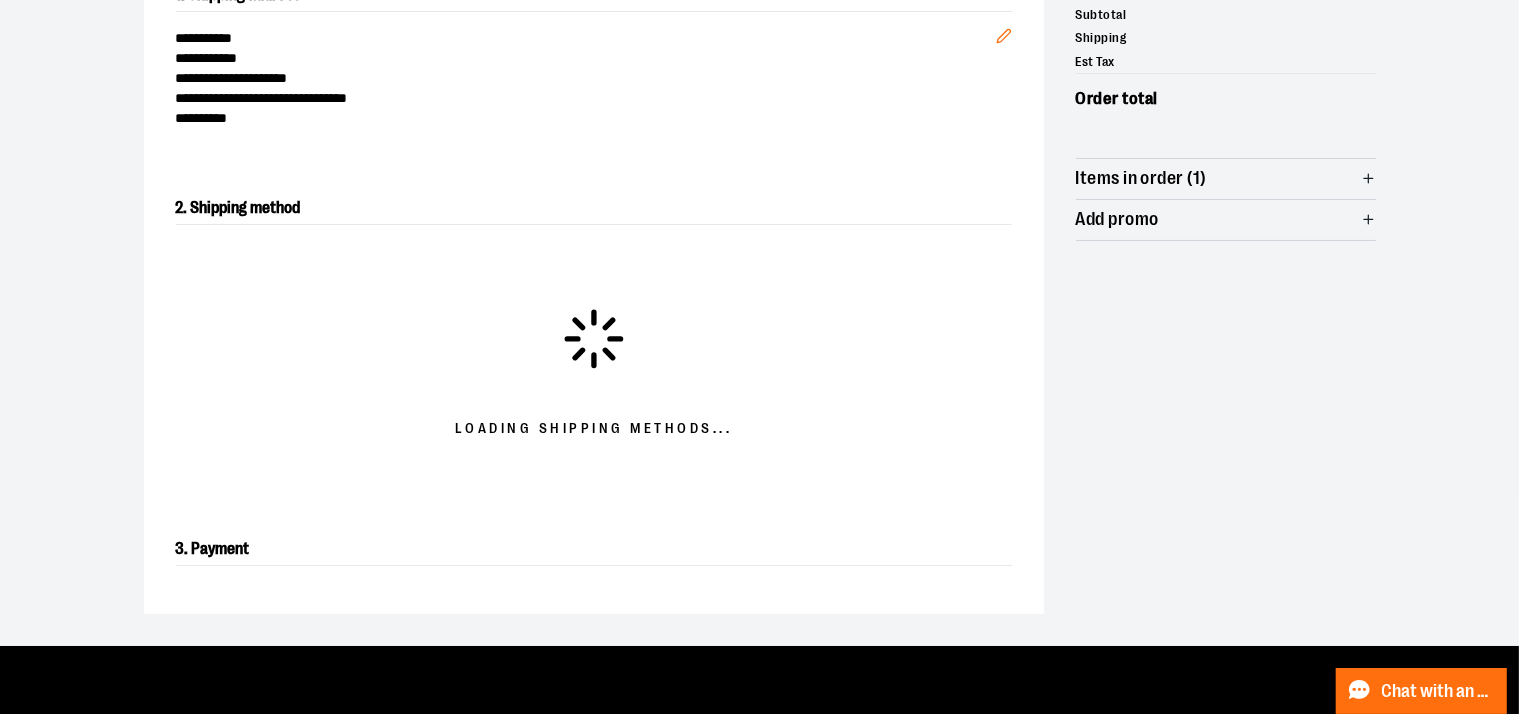 scroll, scrollTop: 340, scrollLeft: 0, axis: vertical 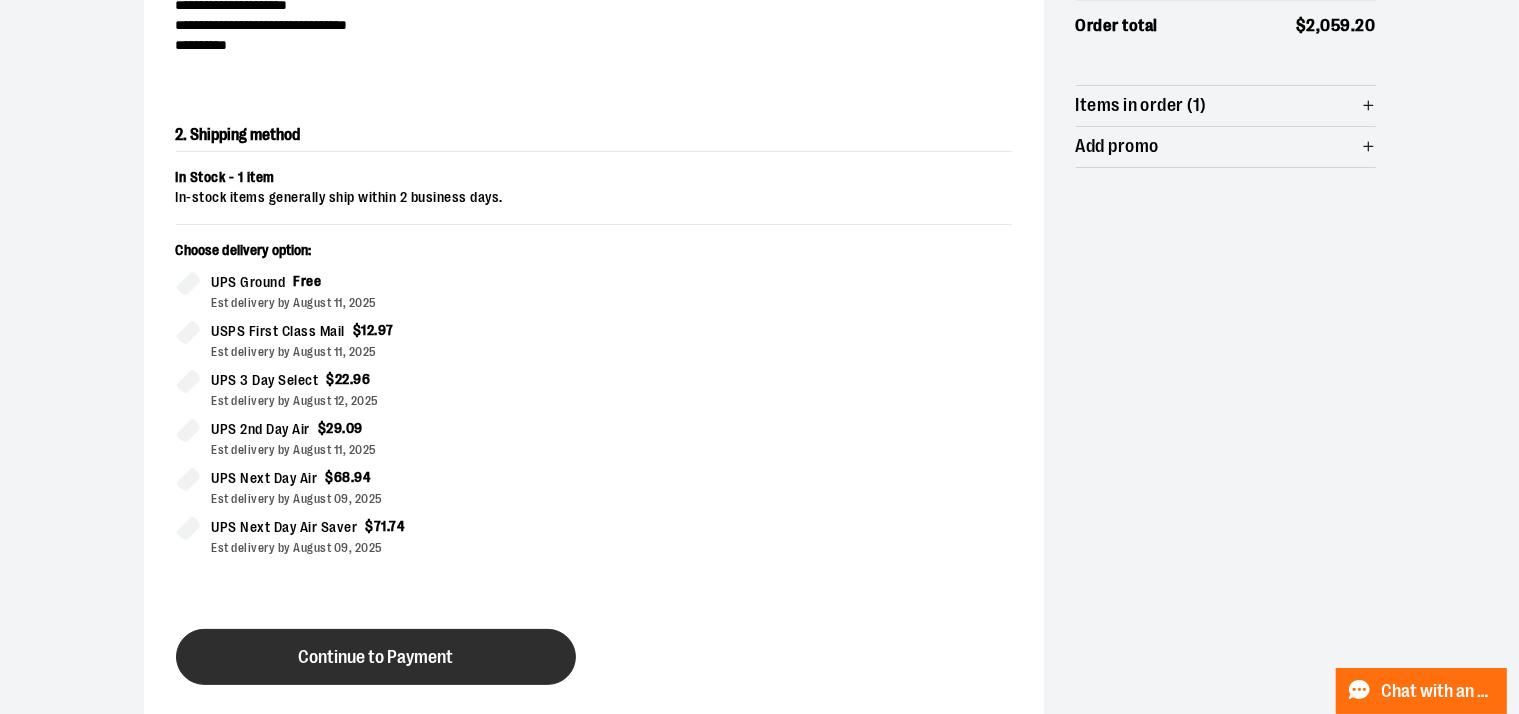 click on "Continue to Payment" at bounding box center (375, 657) 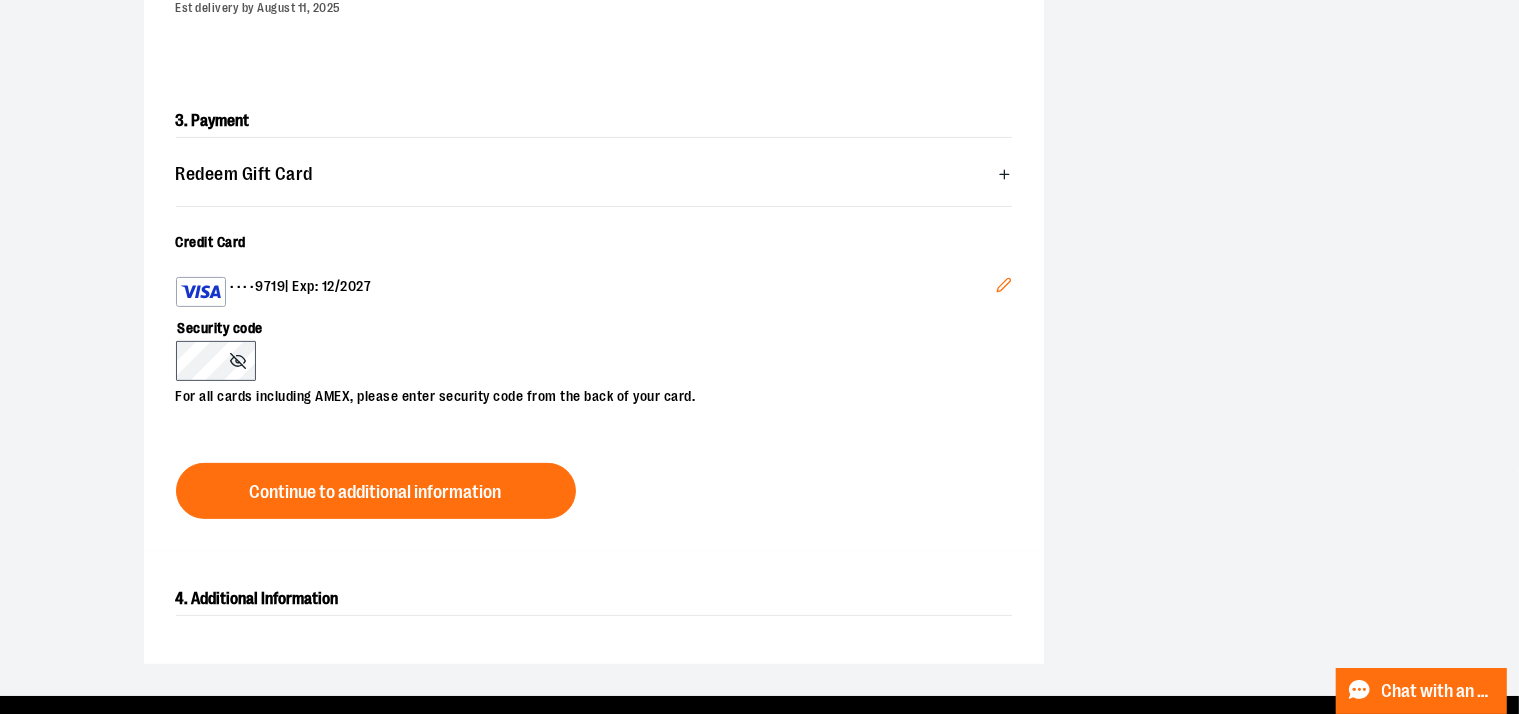 scroll, scrollTop: 640, scrollLeft: 0, axis: vertical 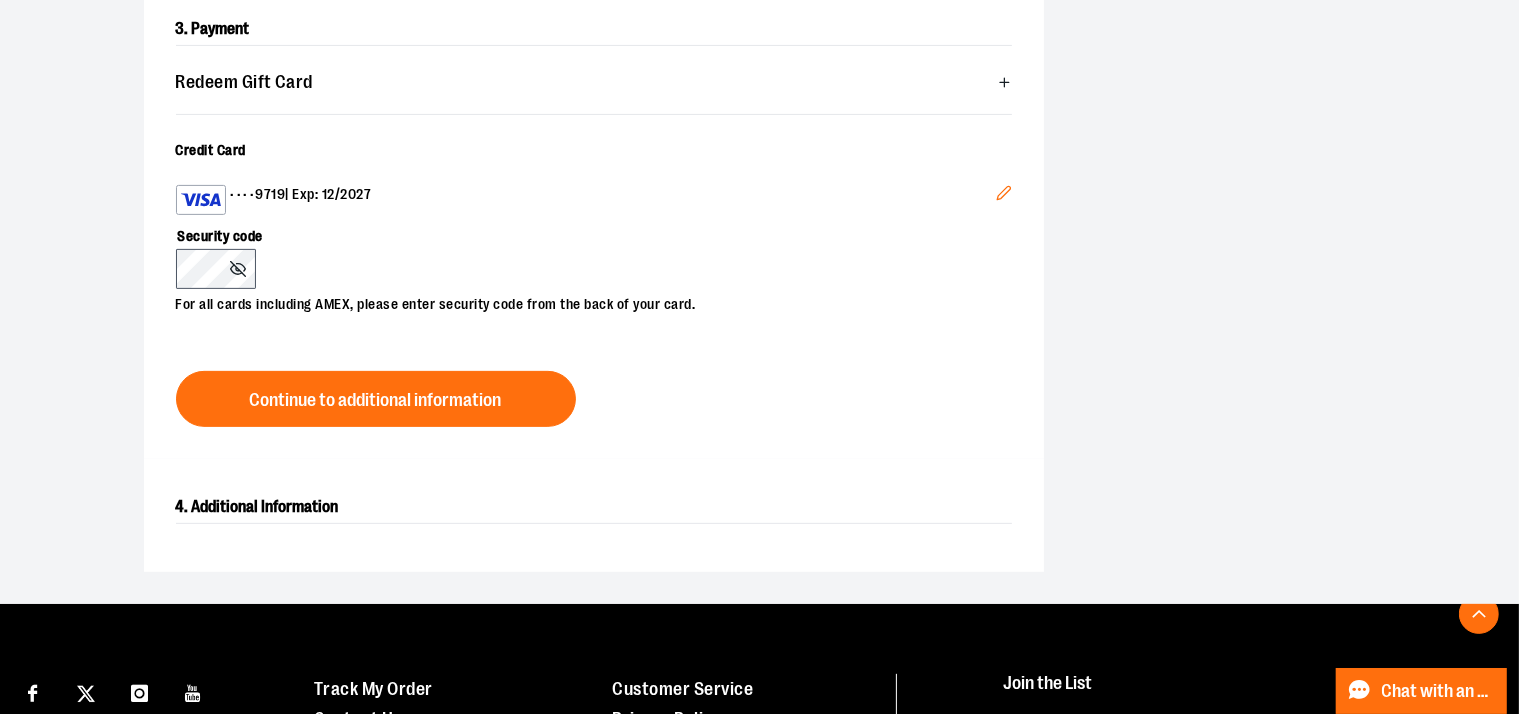 drag, startPoint x: 1107, startPoint y: 332, endPoint x: 1535, endPoint y: 385, distance: 431.26904 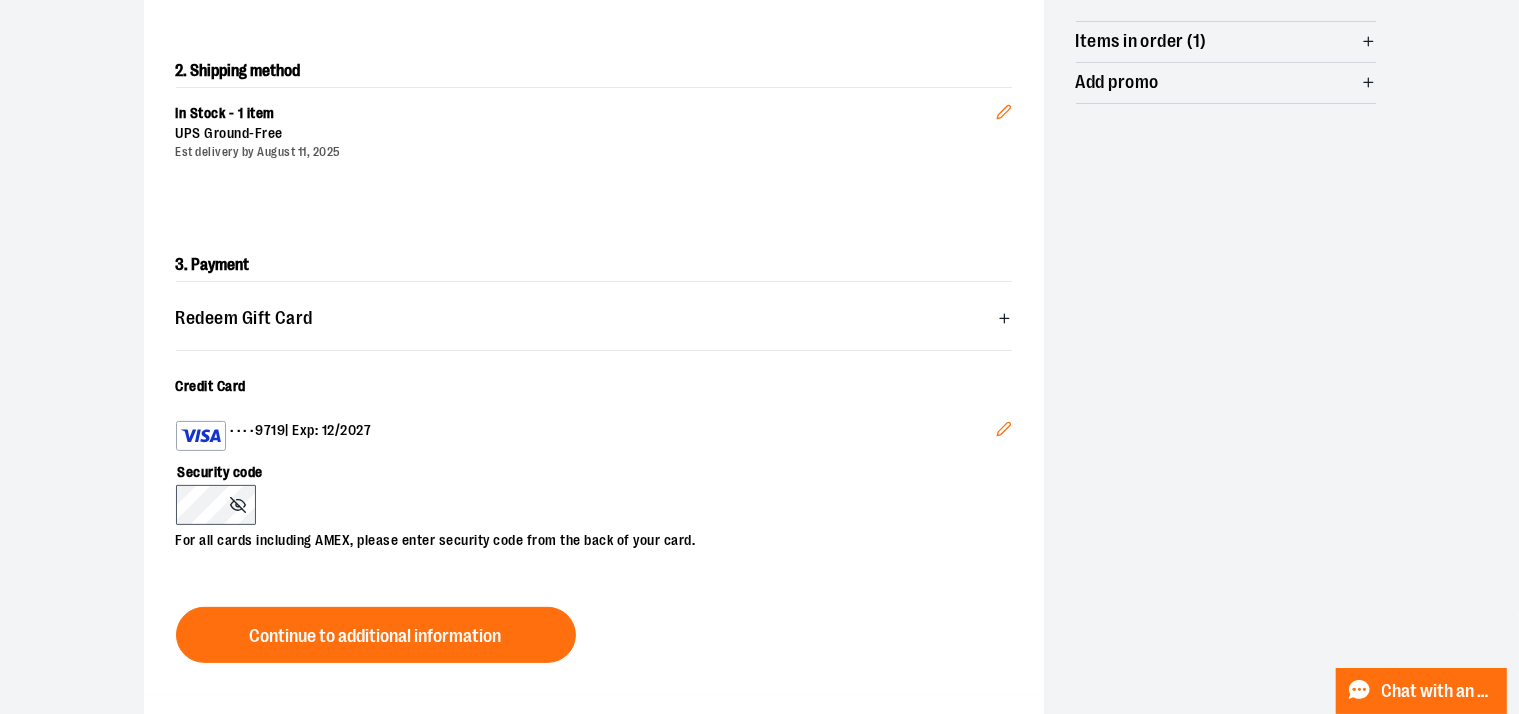 scroll, scrollTop: 400, scrollLeft: 0, axis: vertical 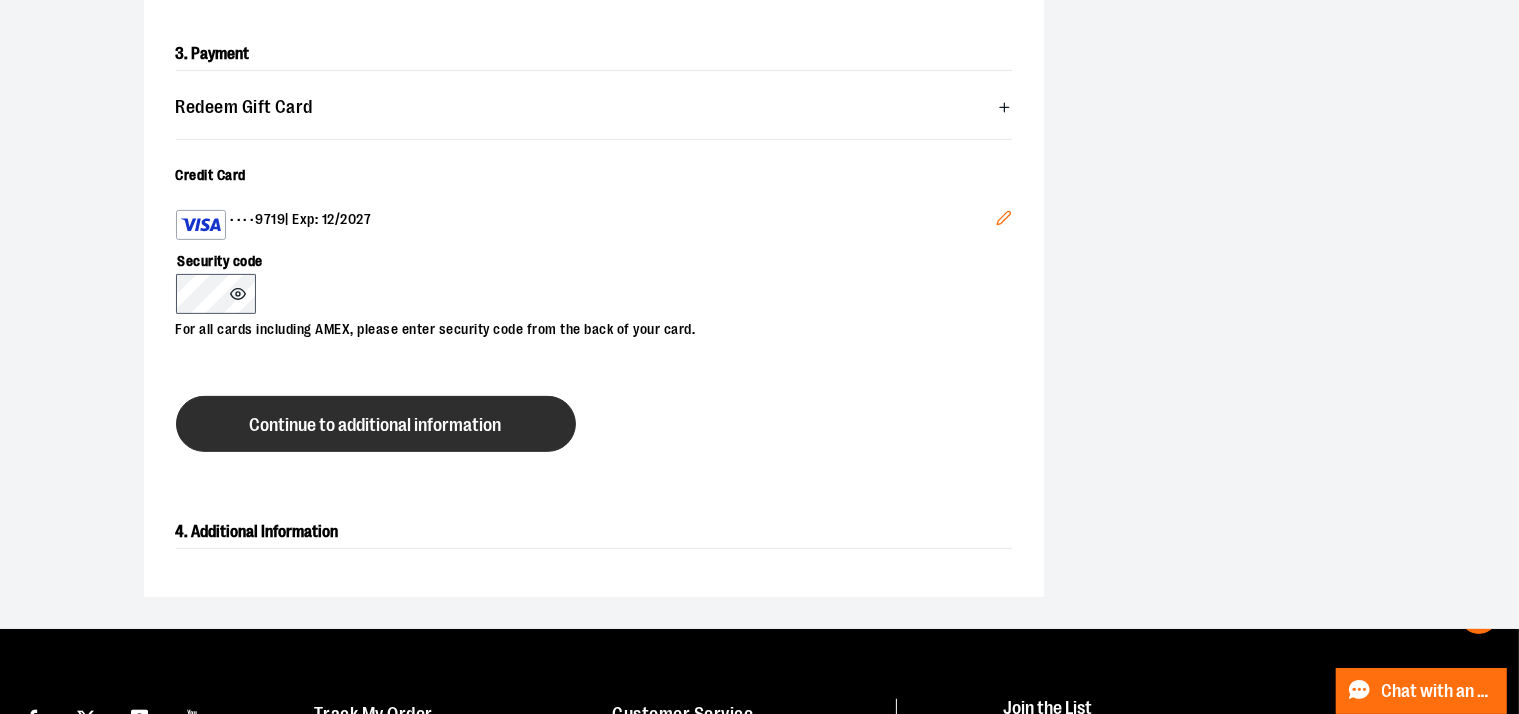 click on "Continue to additional information" at bounding box center (376, 425) 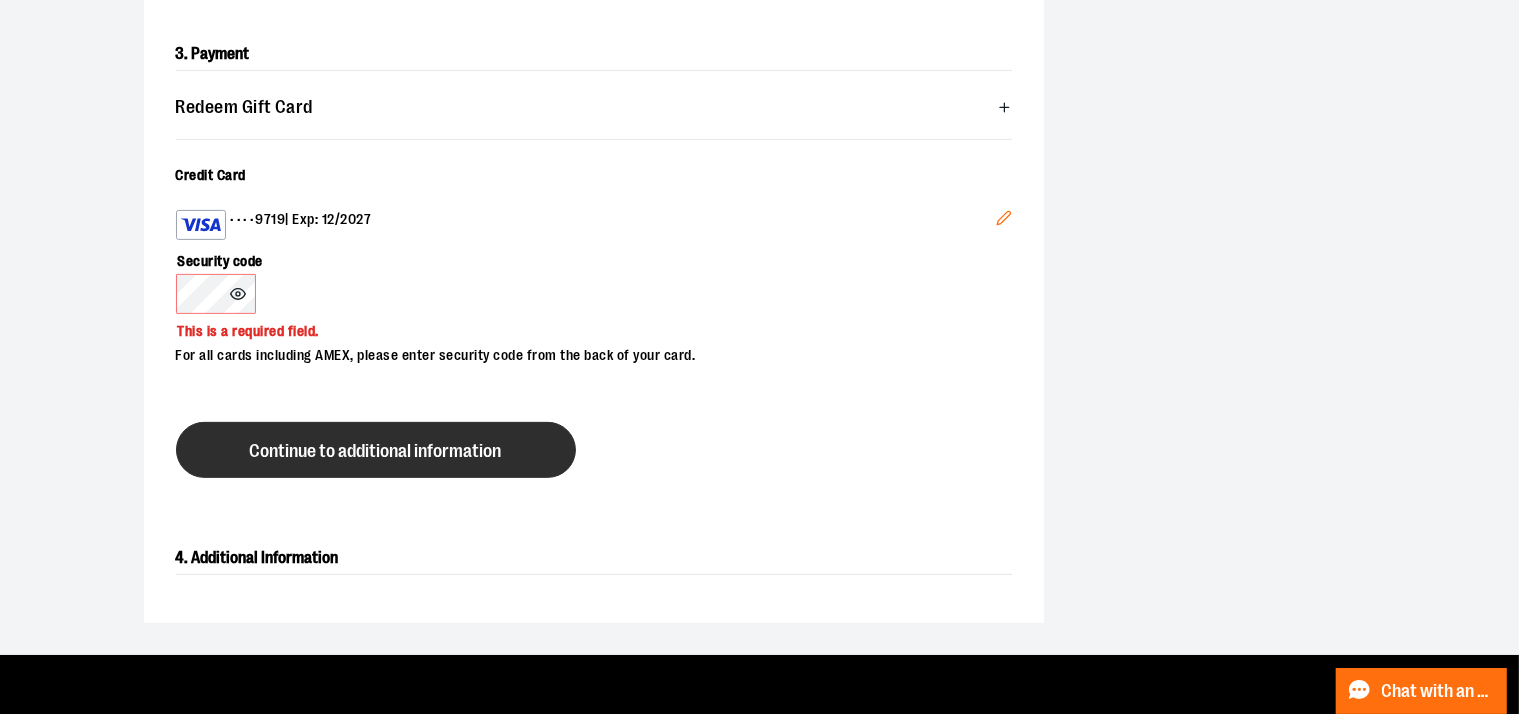 click on "Continue to additional information" at bounding box center [376, 450] 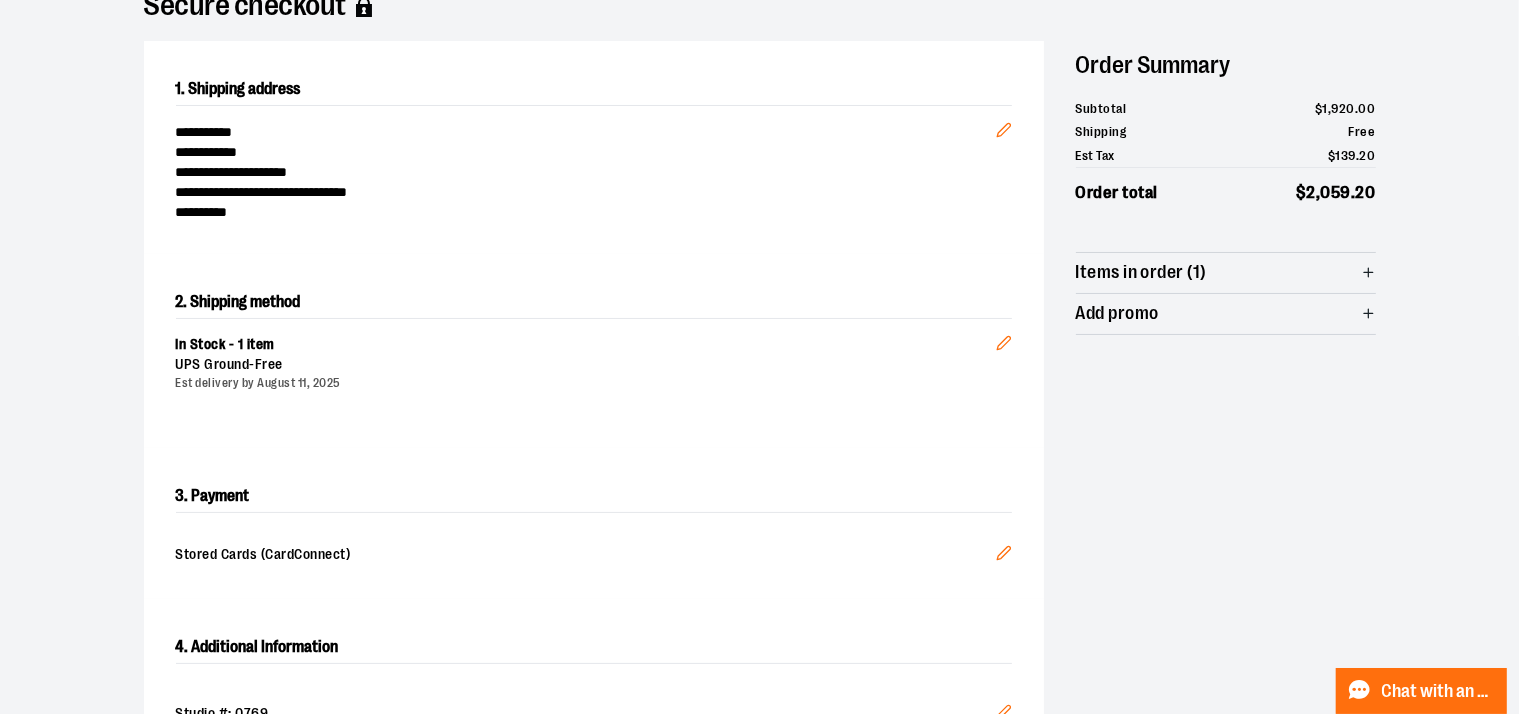 scroll, scrollTop: 168, scrollLeft: 0, axis: vertical 